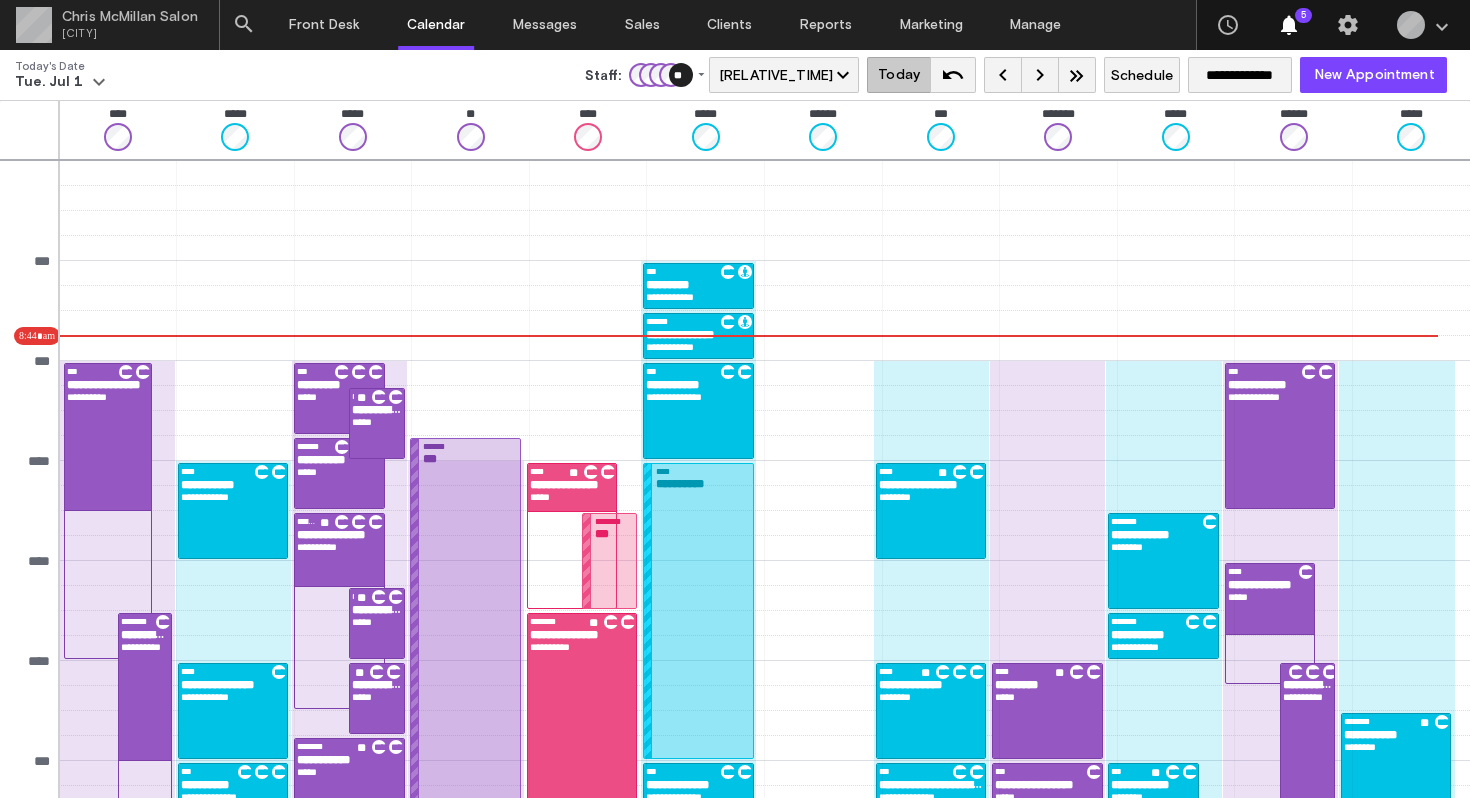 scroll, scrollTop: 0, scrollLeft: 0, axis: both 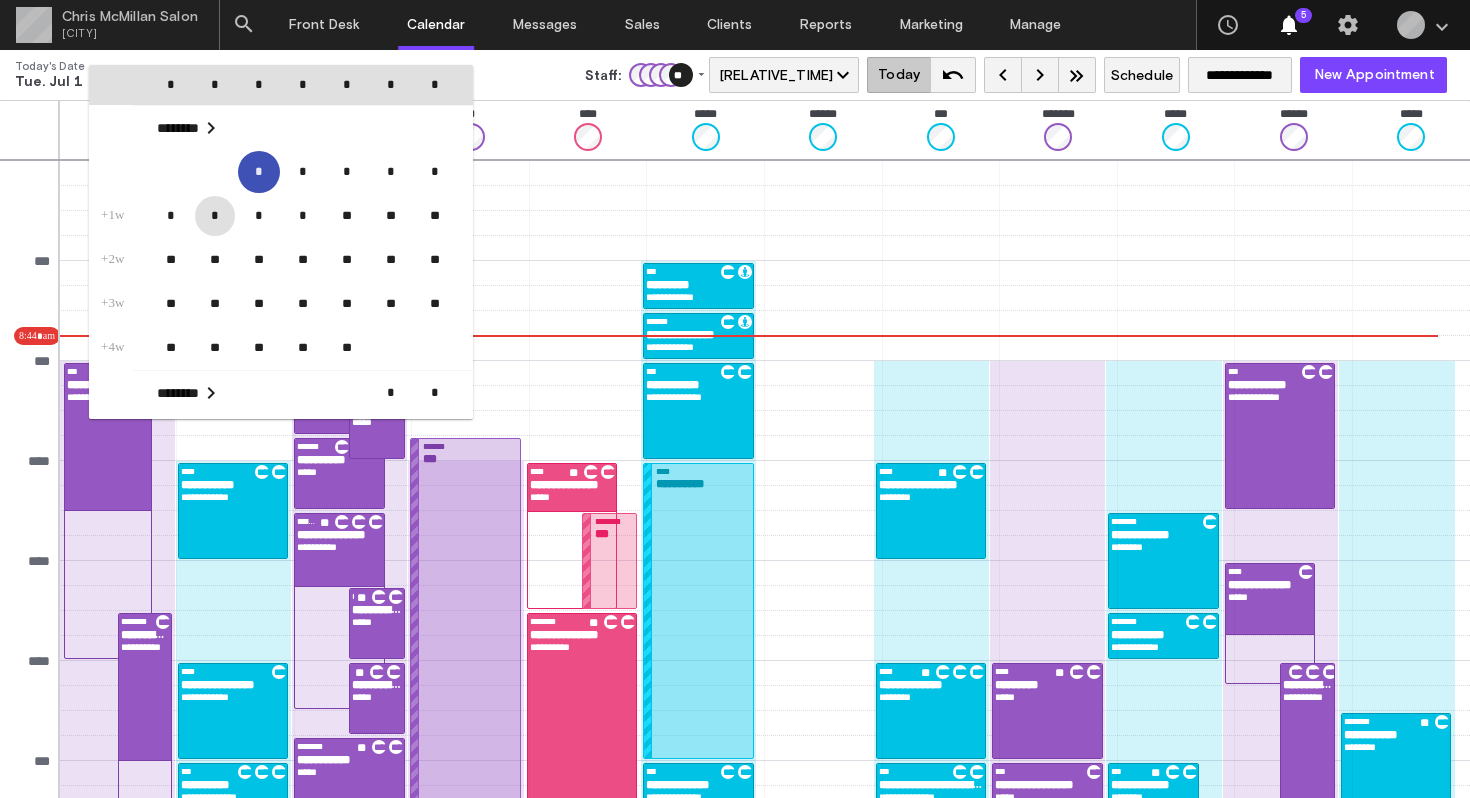 click on "*" at bounding box center [215, 216] 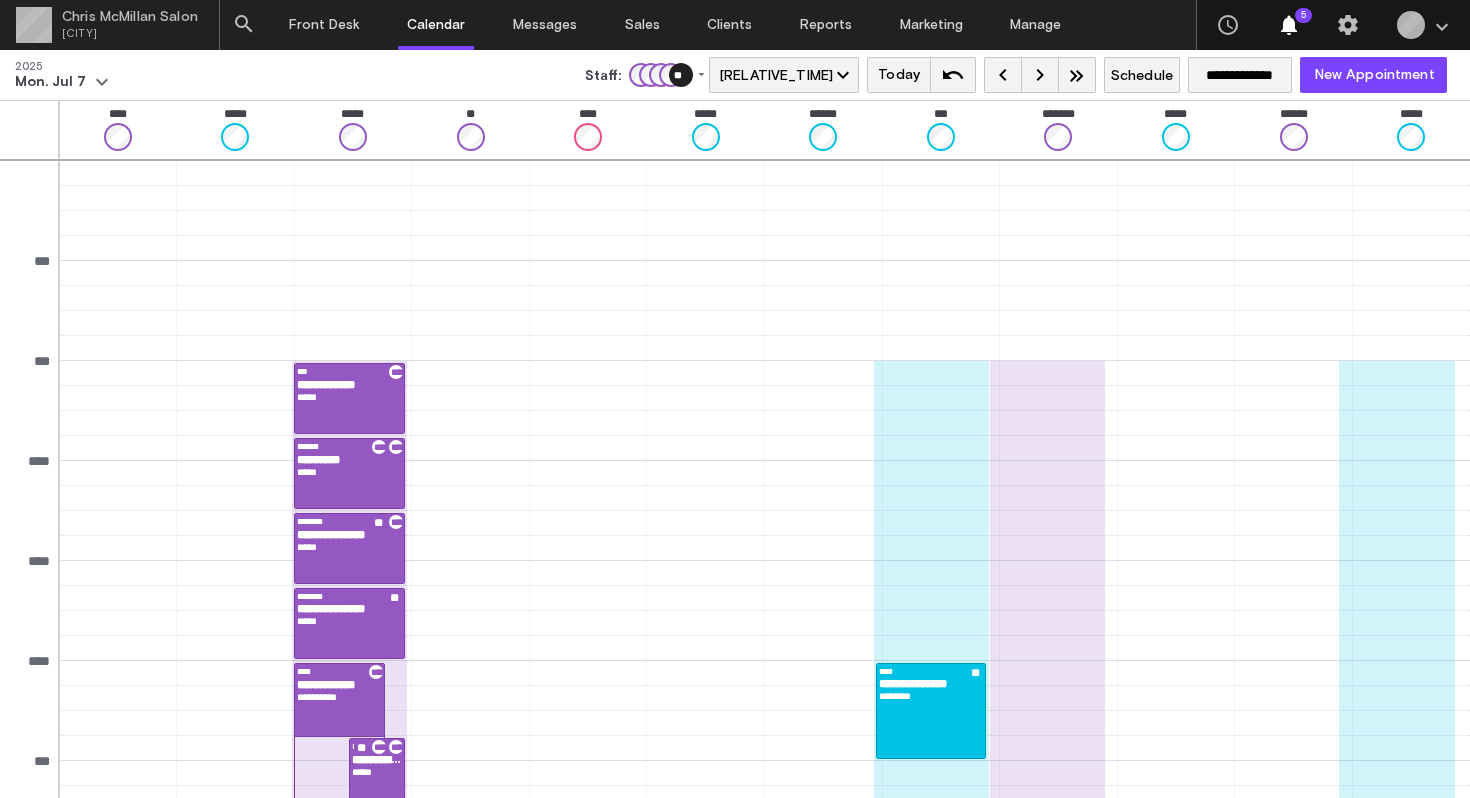 scroll, scrollTop: 130, scrollLeft: 0, axis: vertical 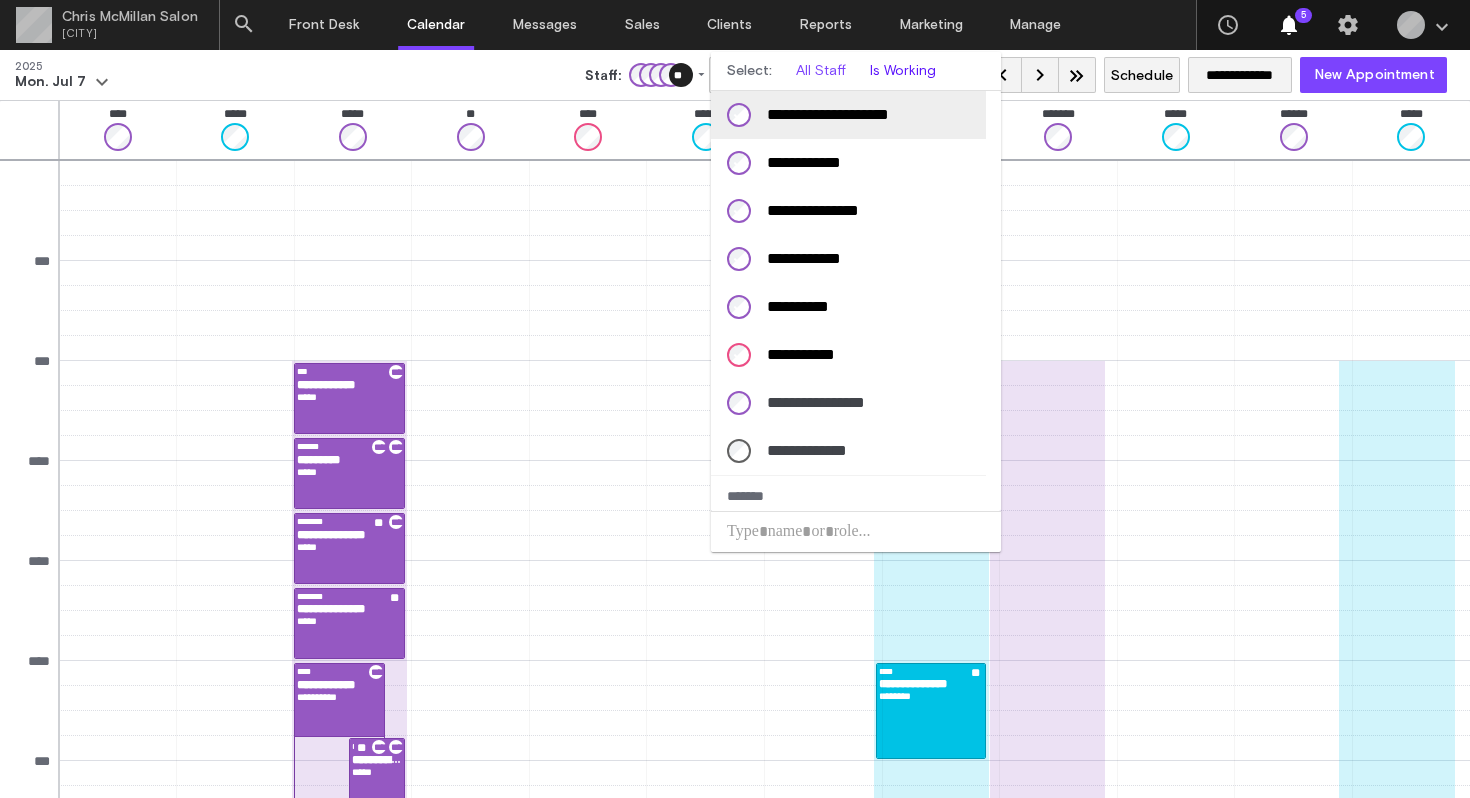 click on "Is Working" at bounding box center [903, 71] 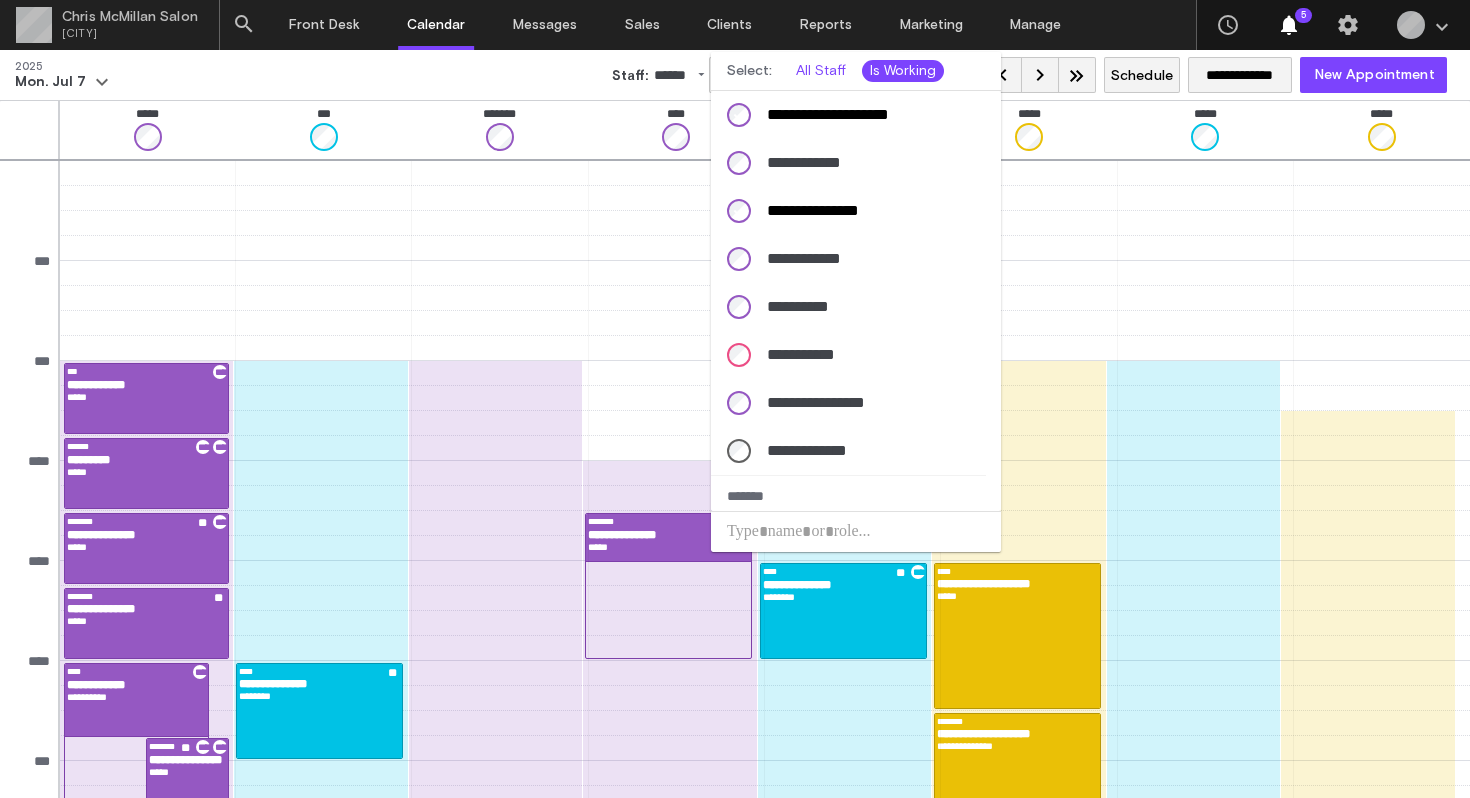 click at bounding box center [735, 399] 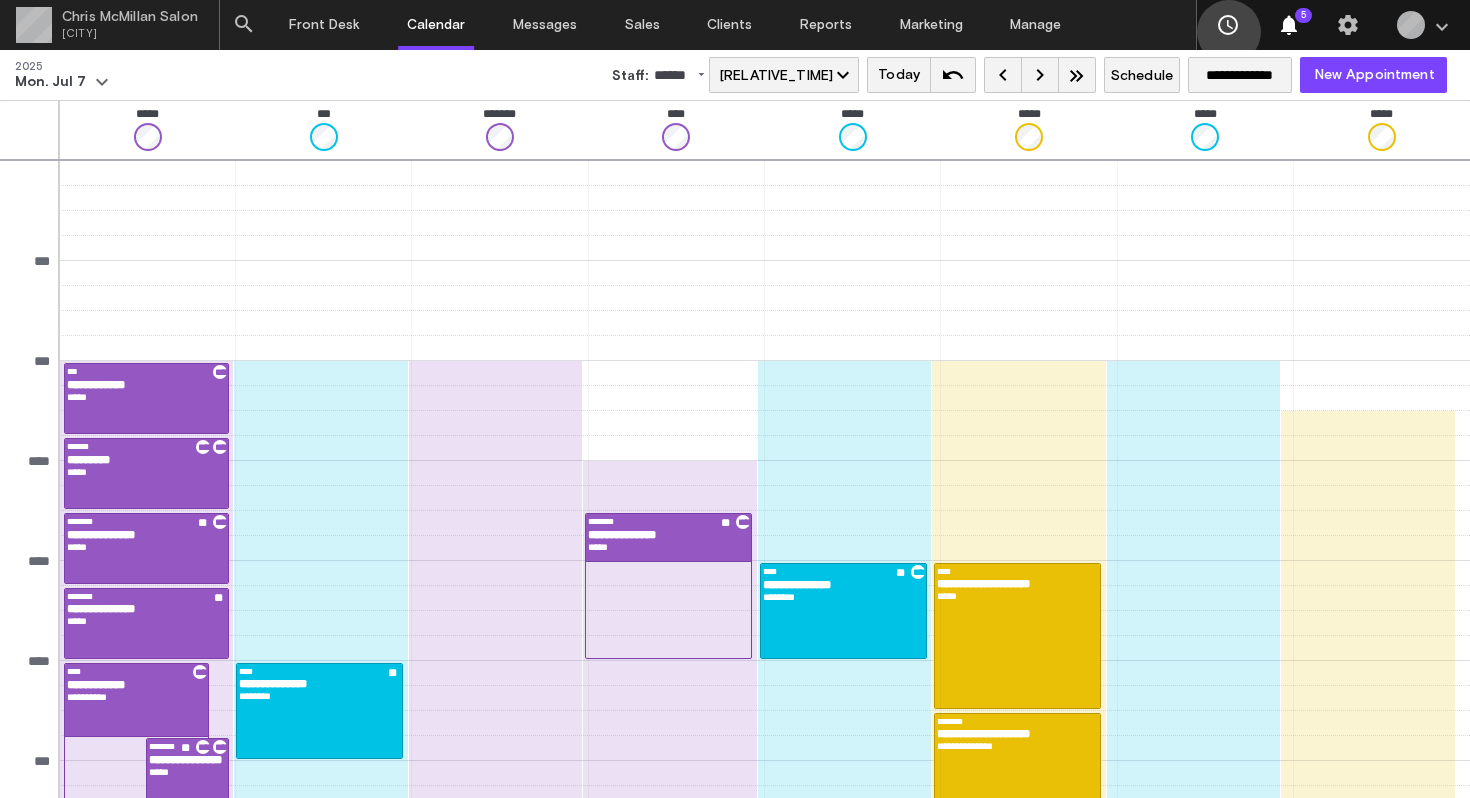 click on "access_time" at bounding box center (1229, 25) 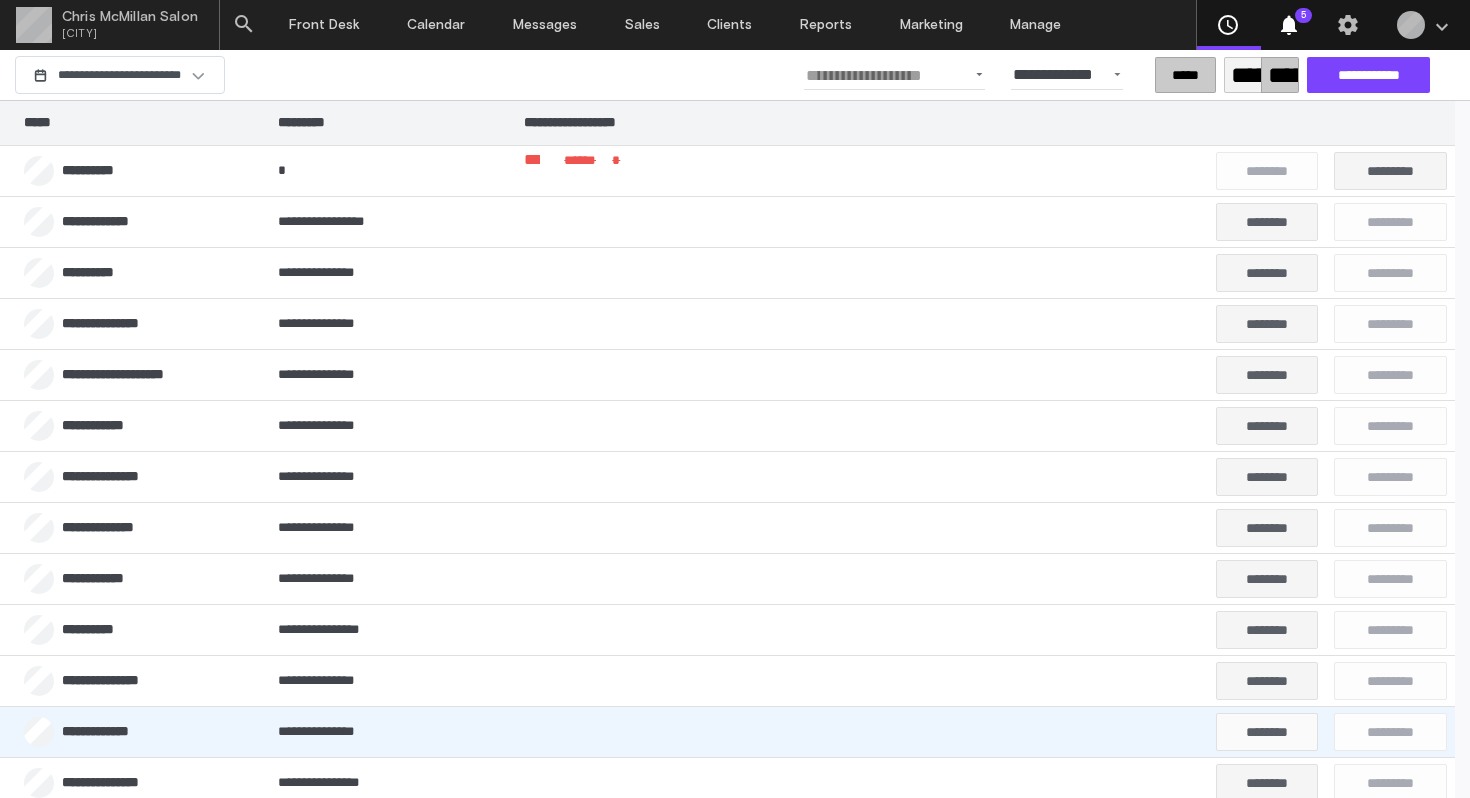 click on "********" at bounding box center [1267, 171] 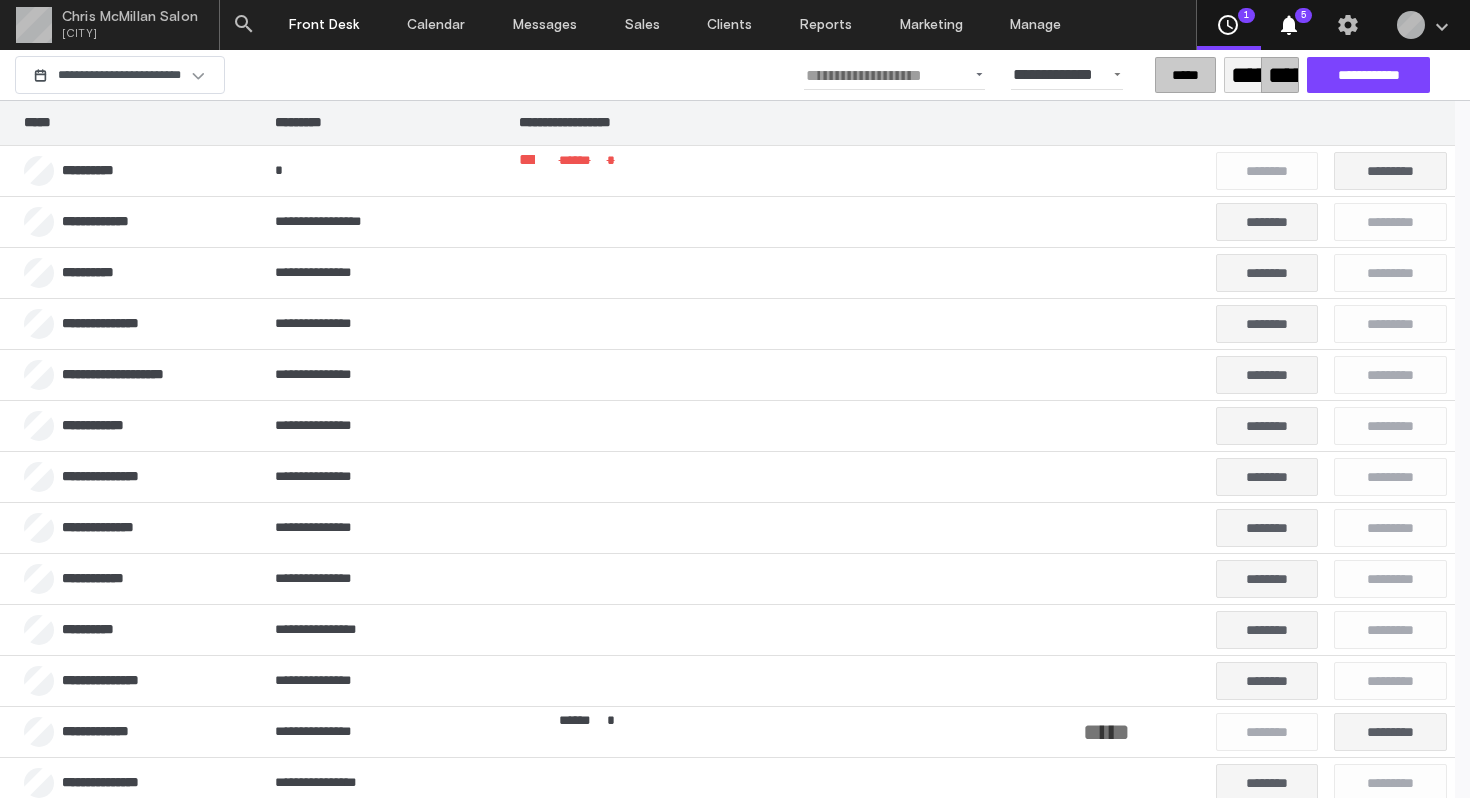 click on "Front Desk" at bounding box center [324, 25] 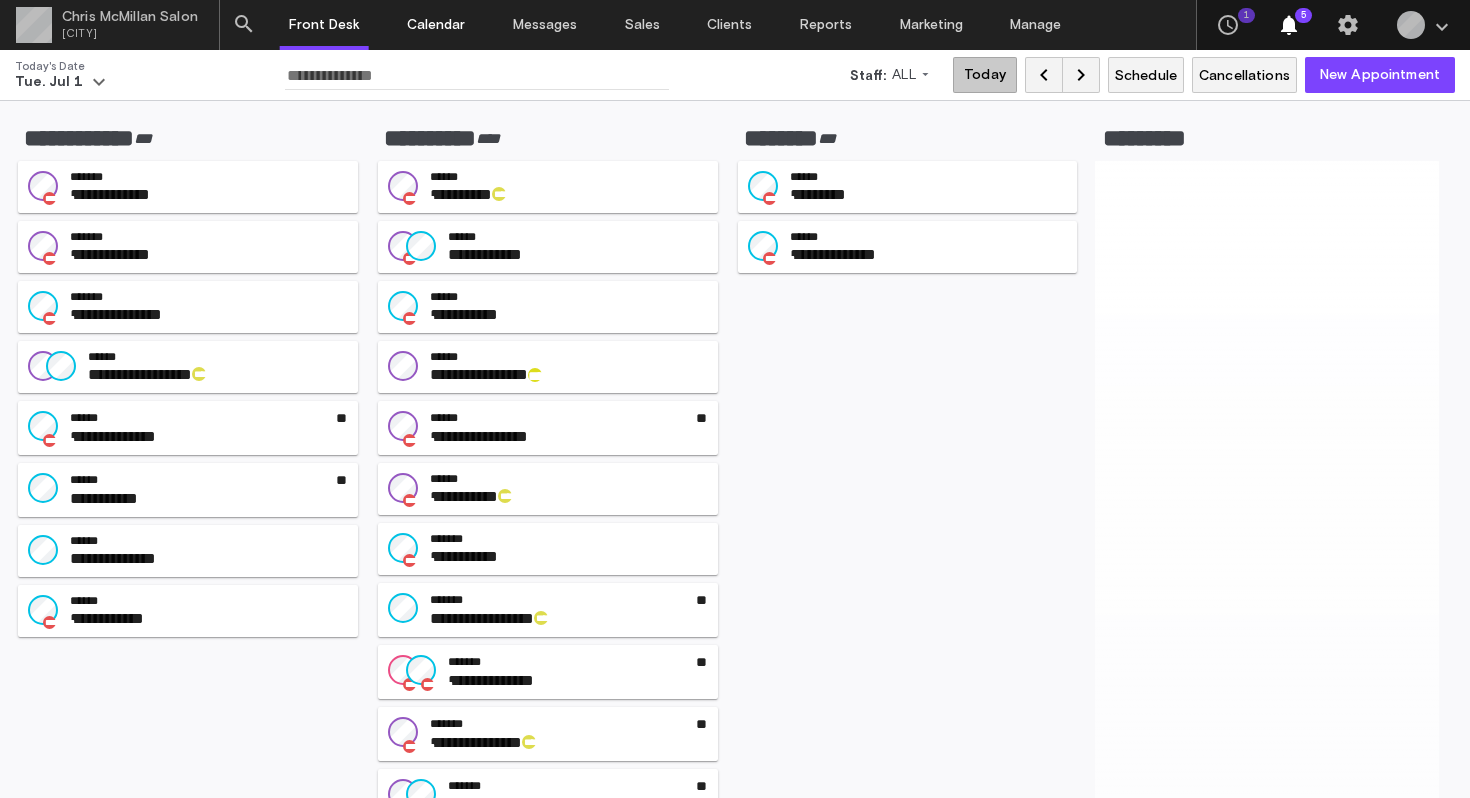 click on "Calendar" at bounding box center [436, 25] 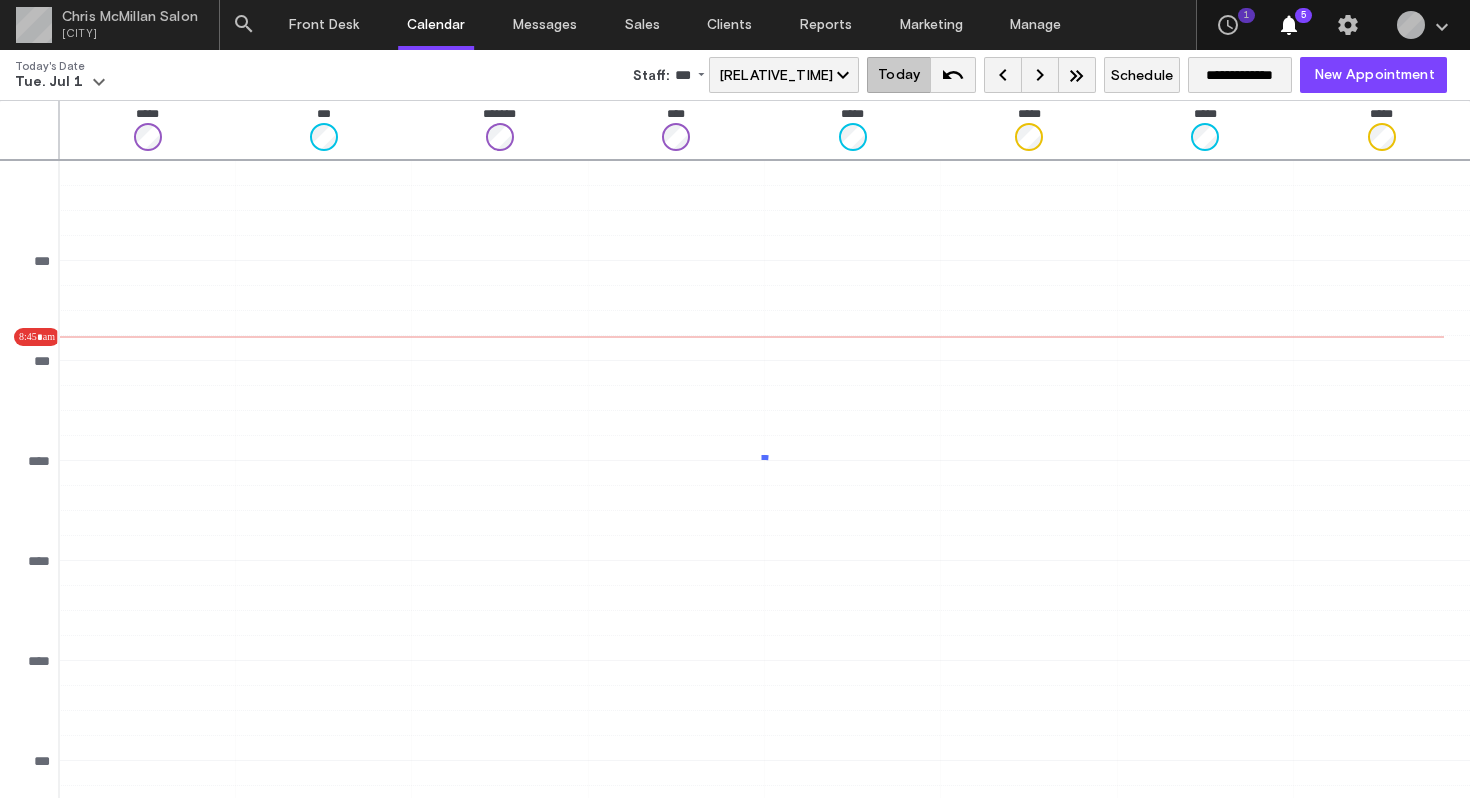 scroll, scrollTop: 0, scrollLeft: 0, axis: both 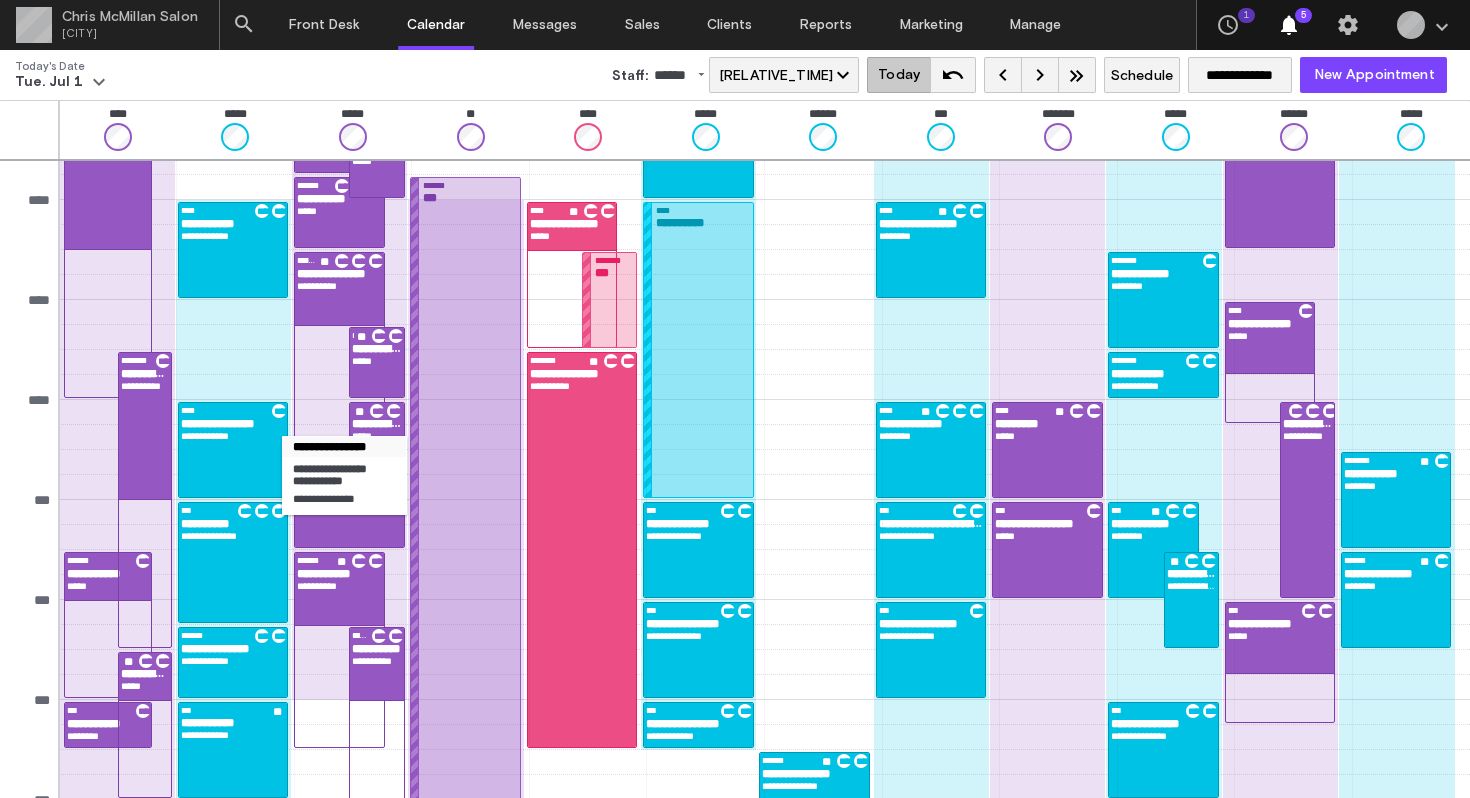 click on "**********" at bounding box center (233, 436) 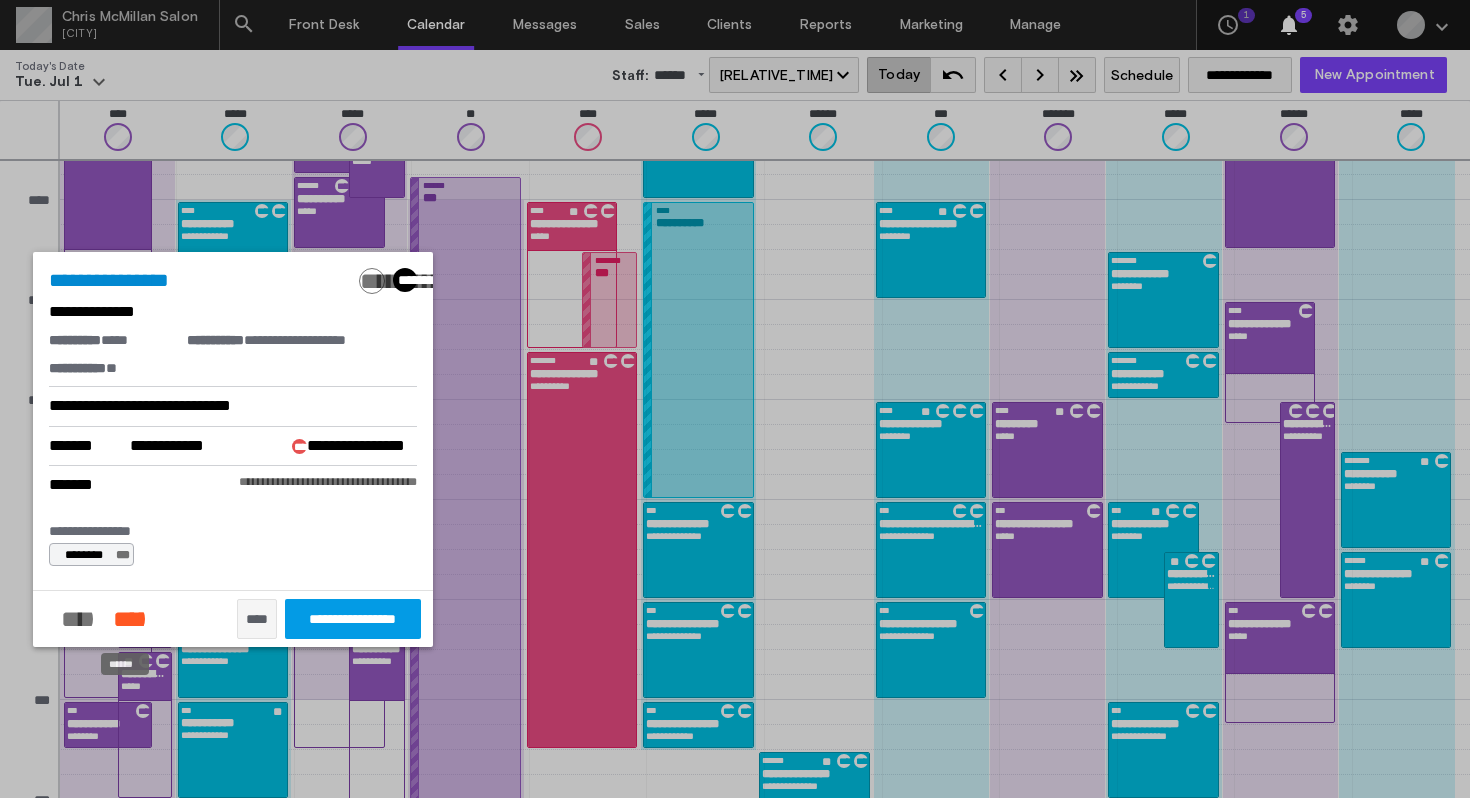 click on "******" at bounding box center [125, 619] 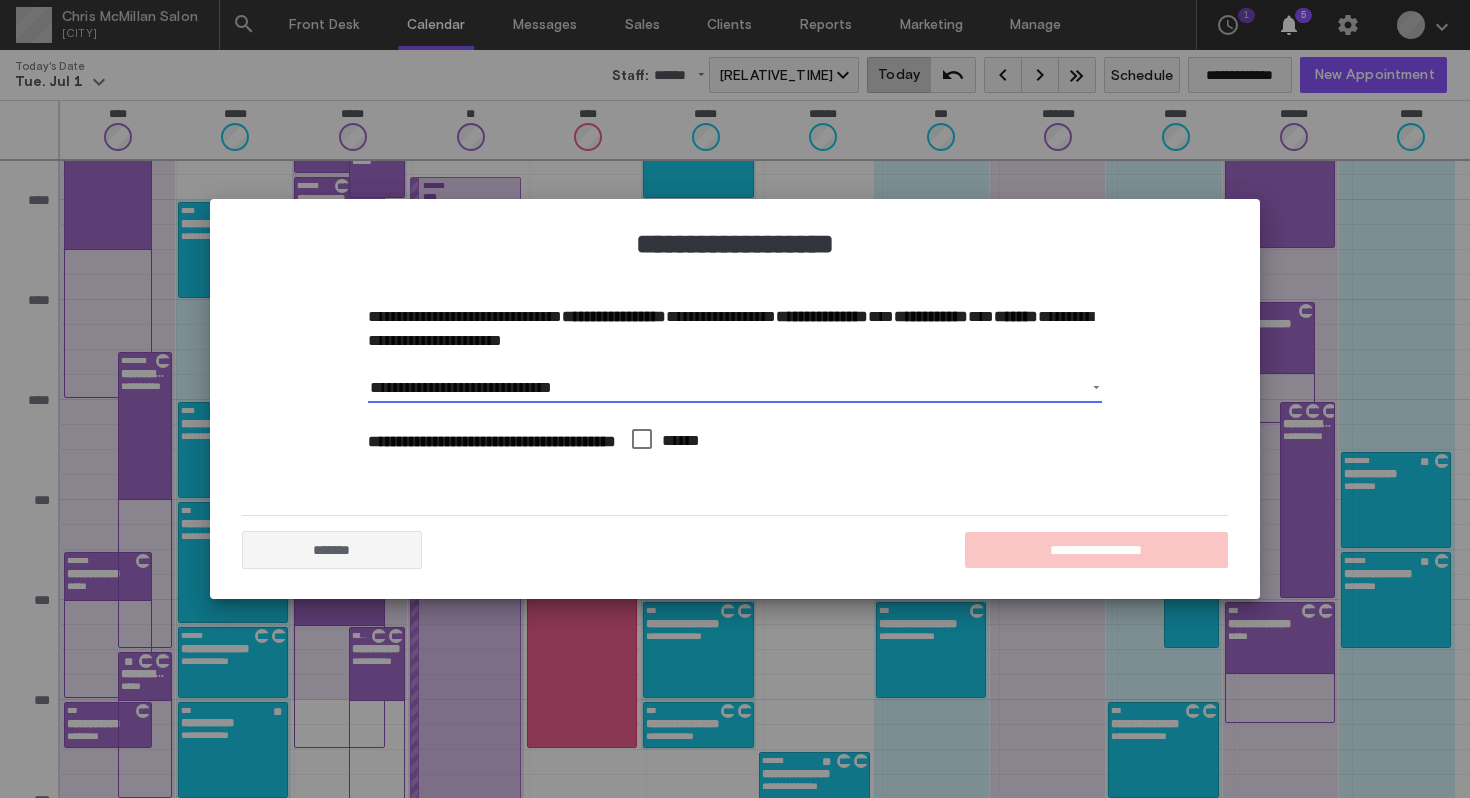 click on "**********" at bounding box center [735, 388] 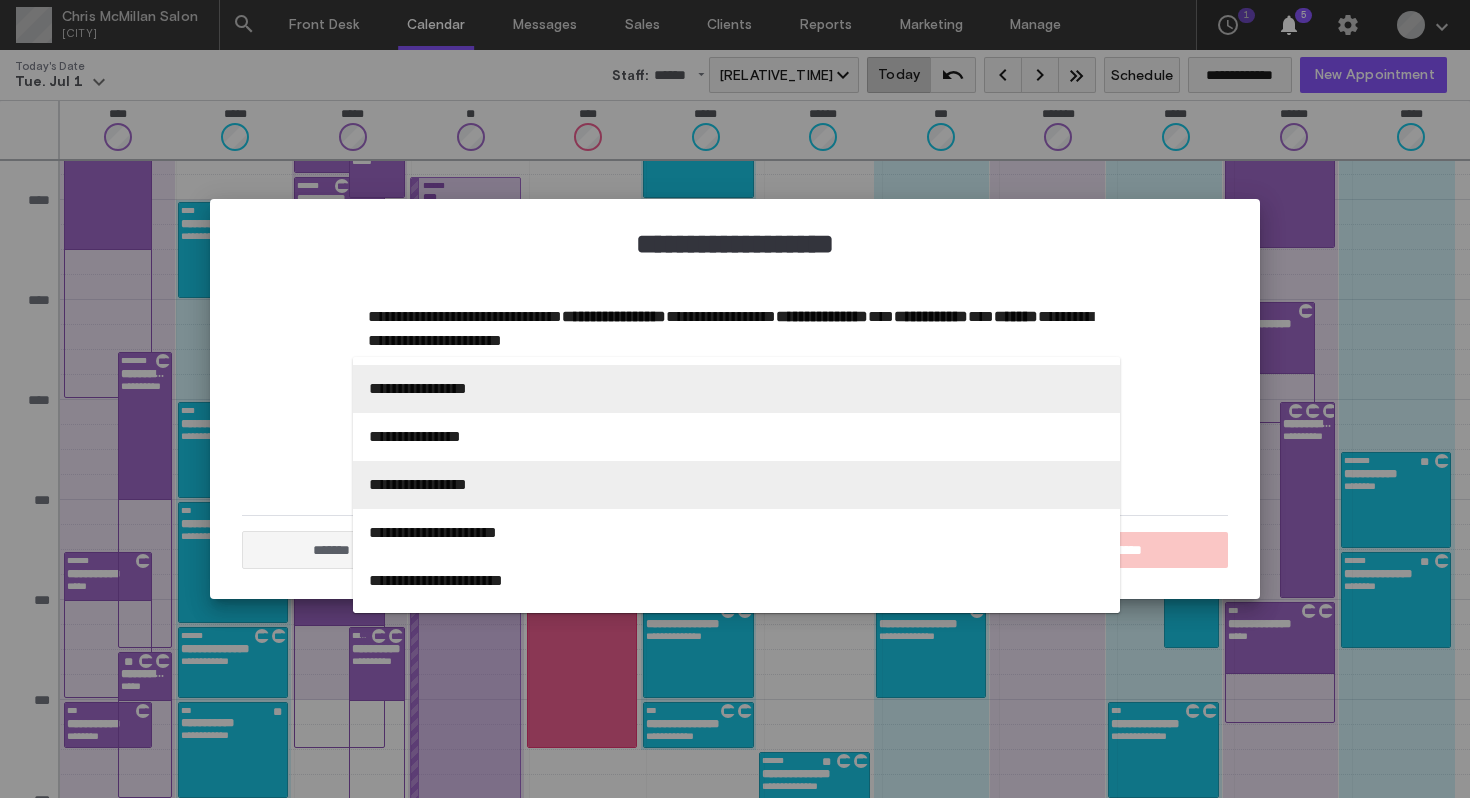 click on "**********" at bounding box center (736, 485) 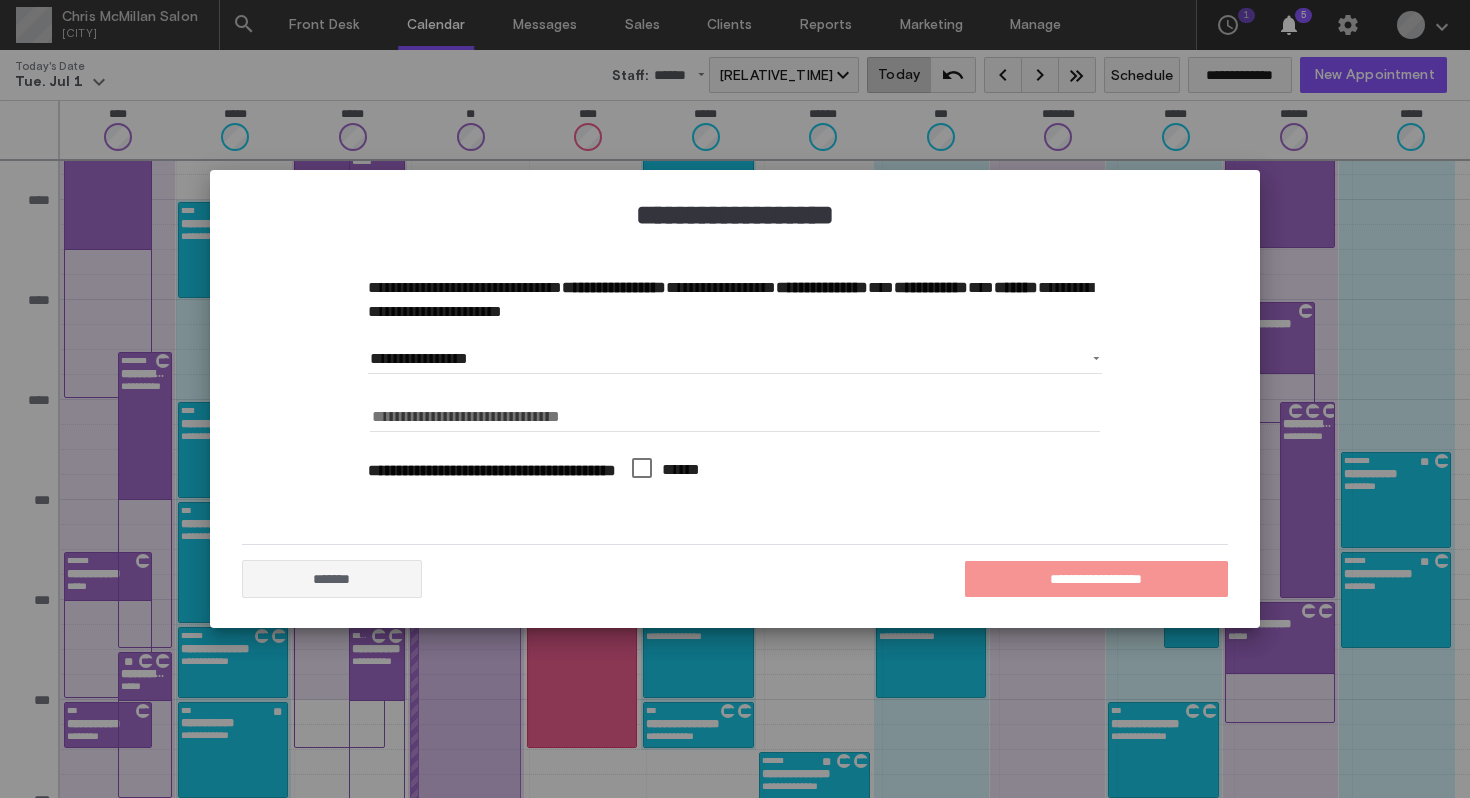 click on "**********" at bounding box center [1096, 579] 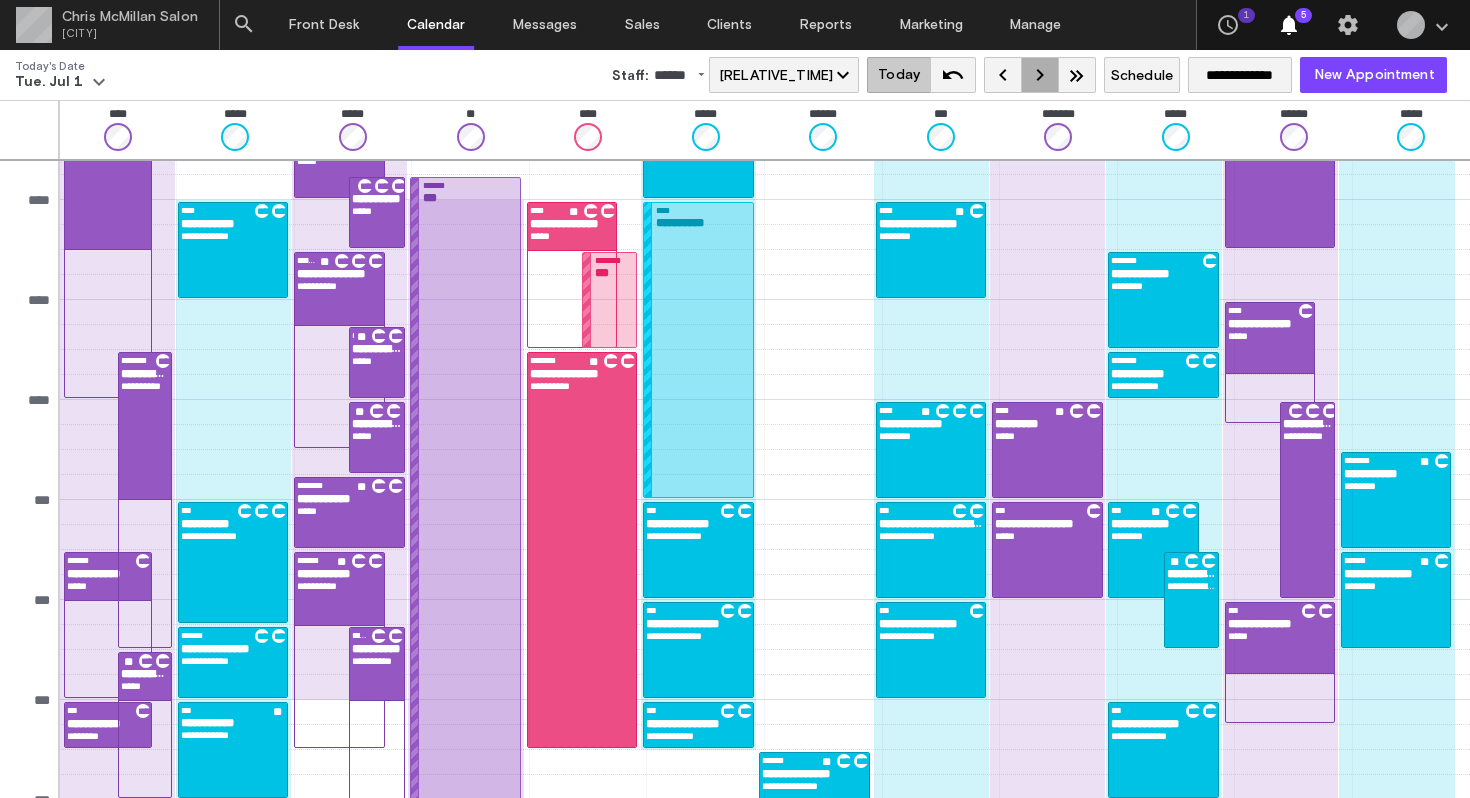 click on "keyboard_arrow_right" at bounding box center (1040, 75) 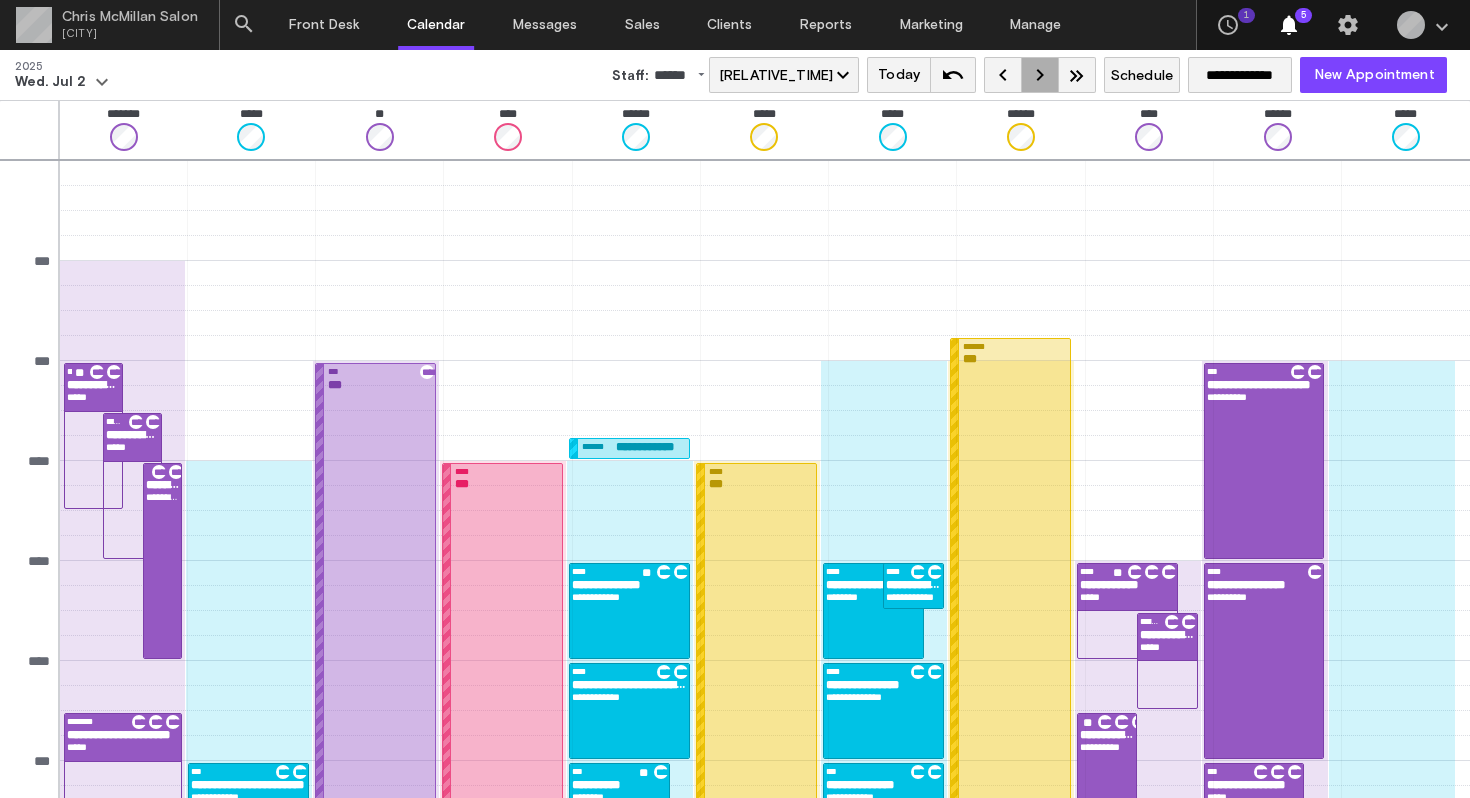 click on "keyboard_arrow_right" at bounding box center (1040, 75) 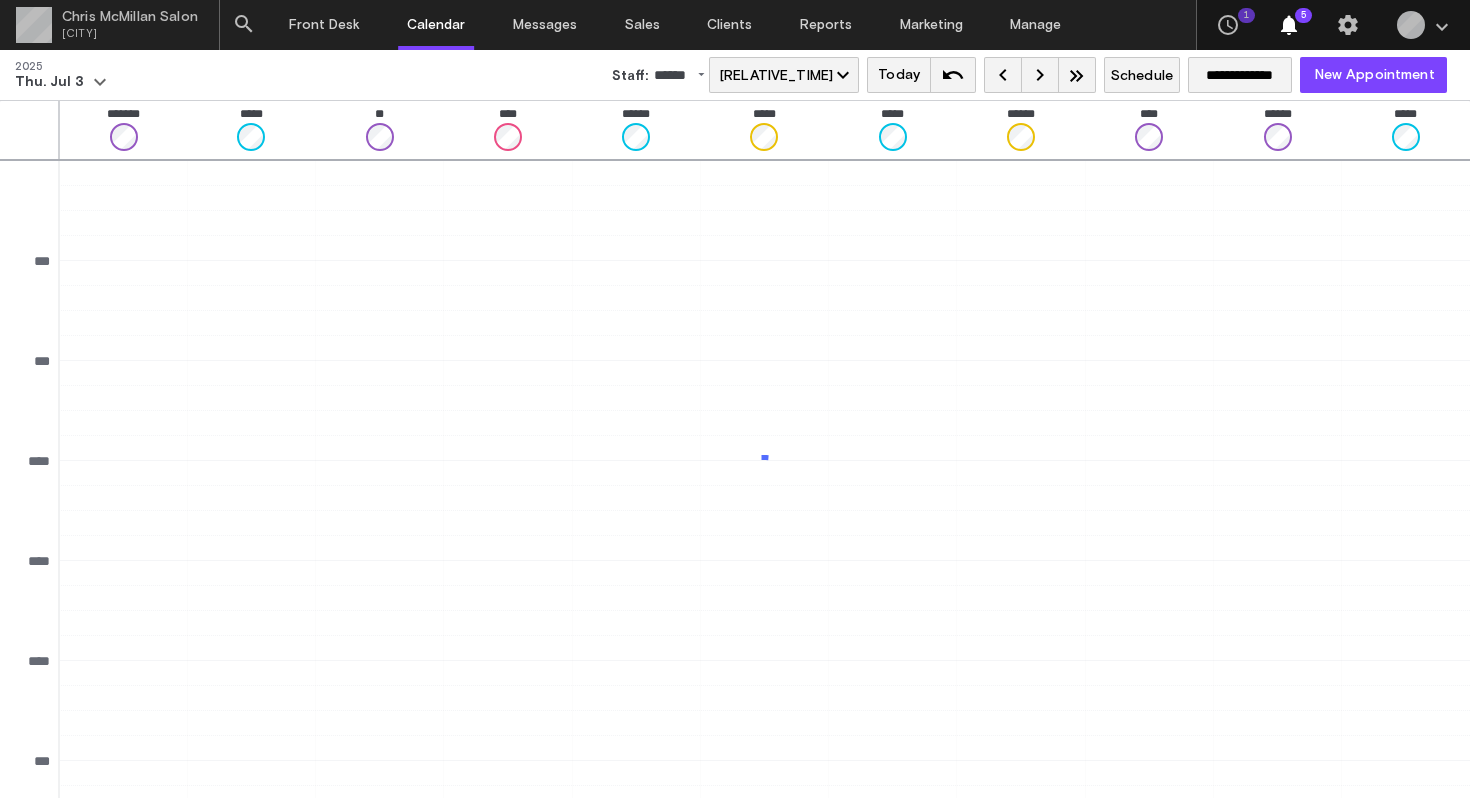 click on "keyboard_arrow_right" at bounding box center (1040, 75) 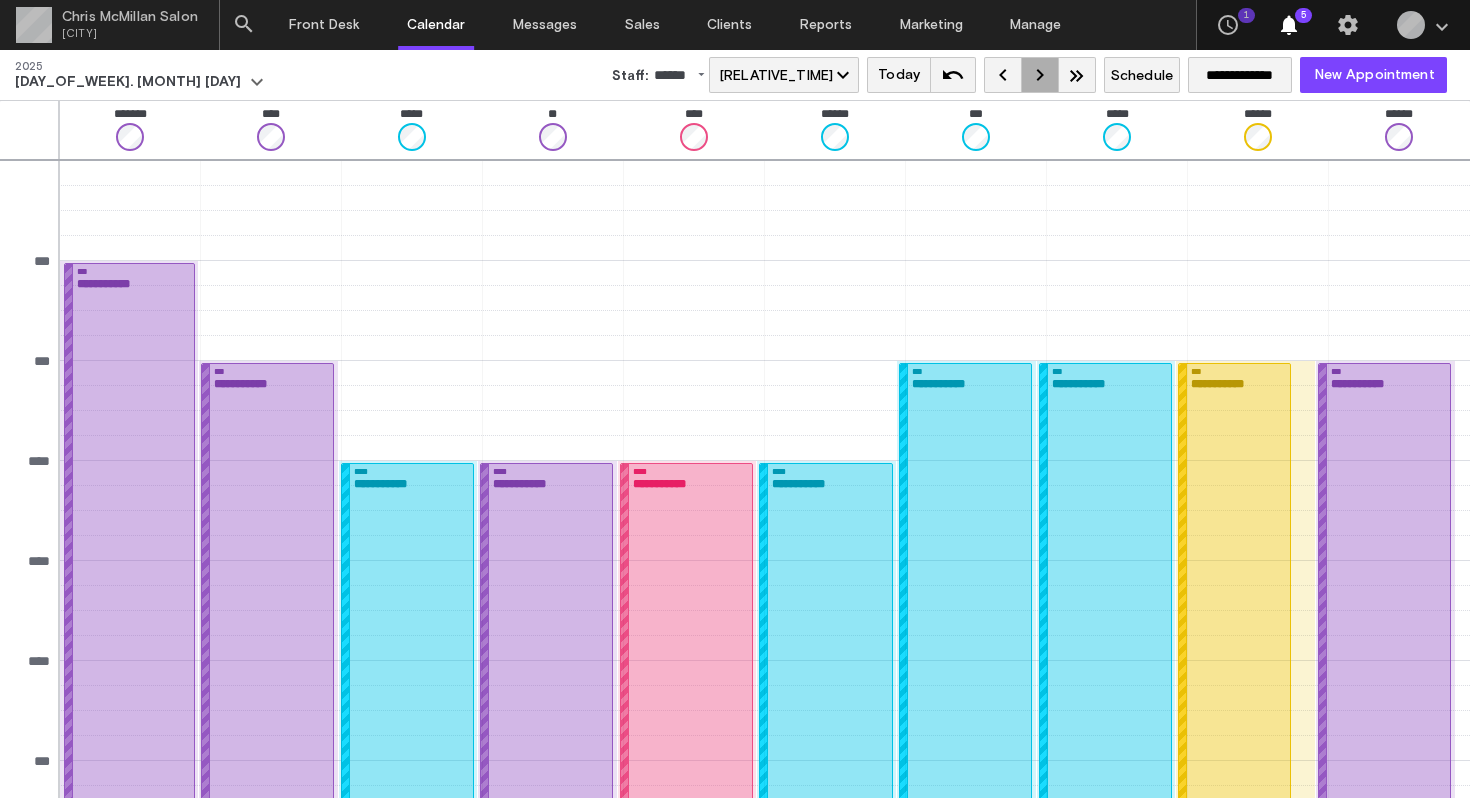 click on "keyboard_arrow_right" at bounding box center [1040, 75] 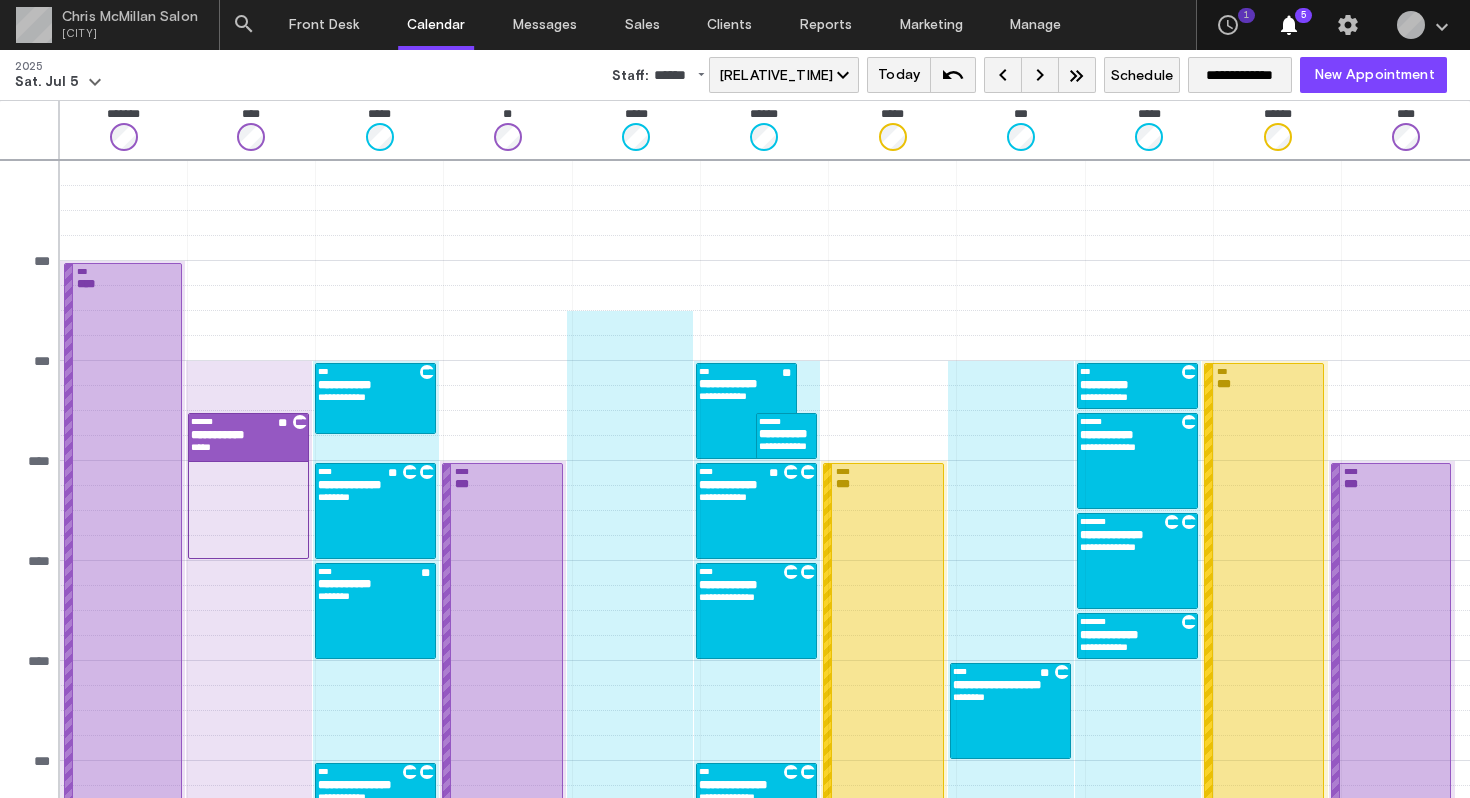 click on "keyboard_arrow_right" at bounding box center (1040, 75) 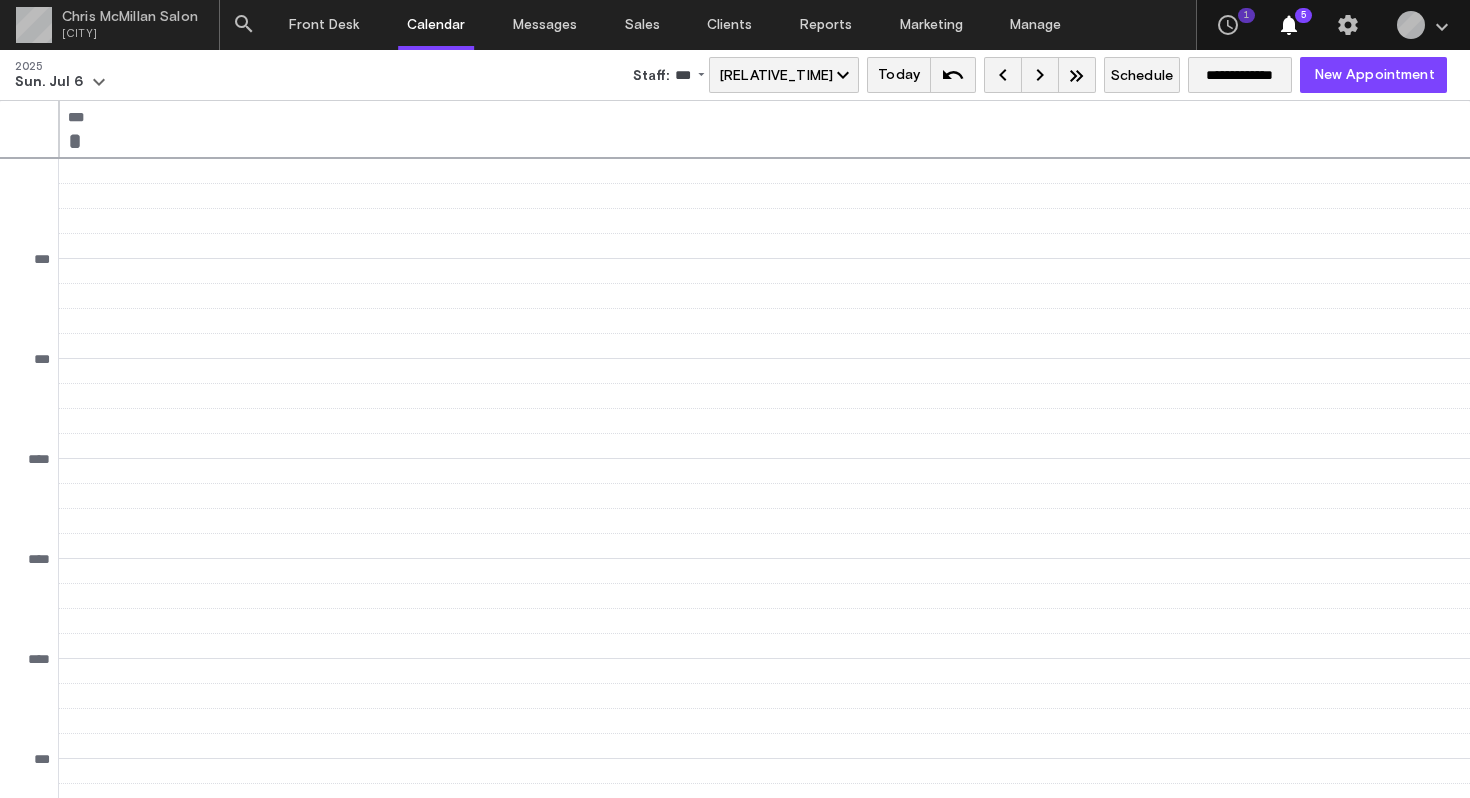 click on "keyboard_arrow_right" at bounding box center (1040, 75) 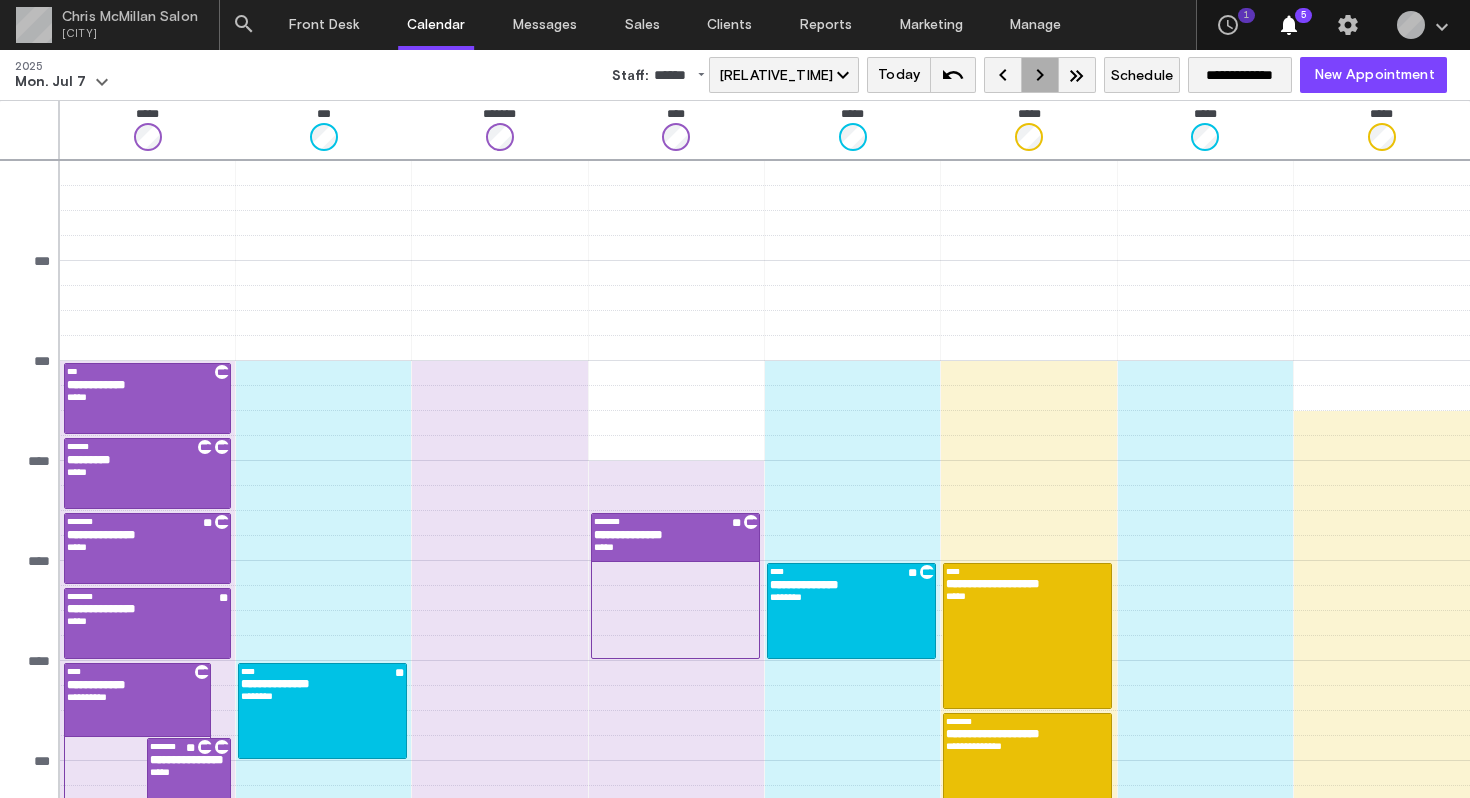 click on "keyboard_arrow_right" at bounding box center (1040, 75) 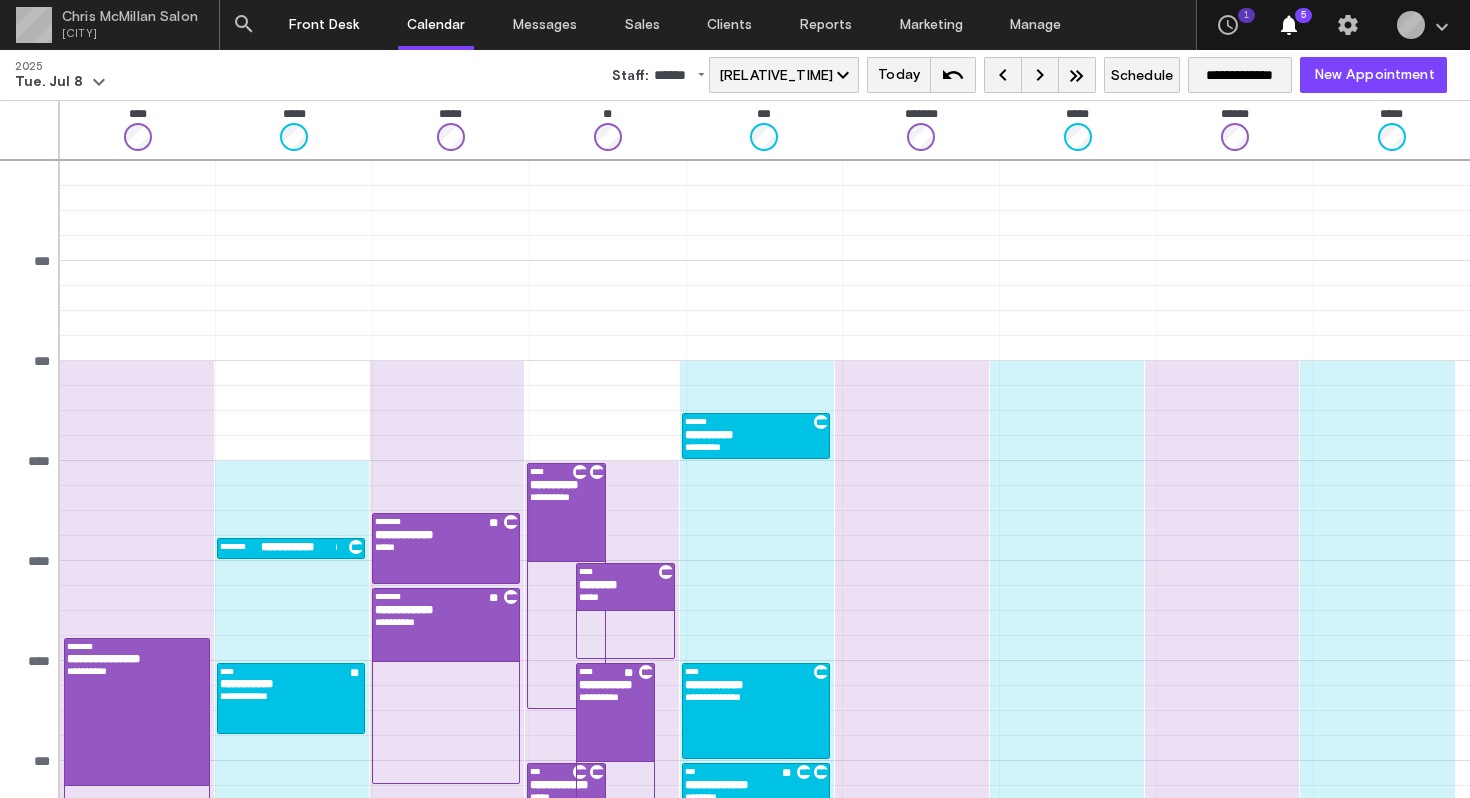 click on "Front Desk" at bounding box center (324, 25) 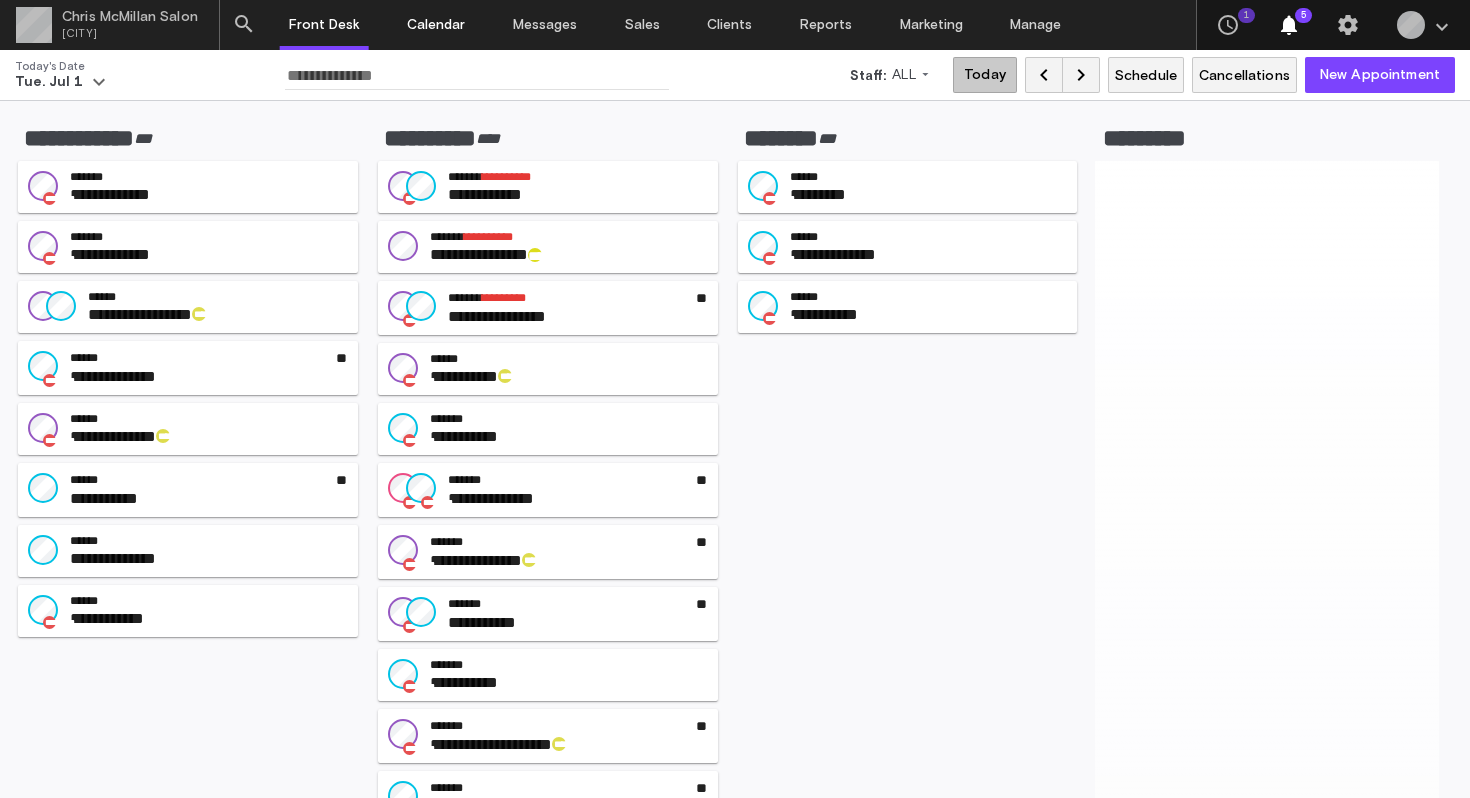 click on "Calendar" at bounding box center [436, 25] 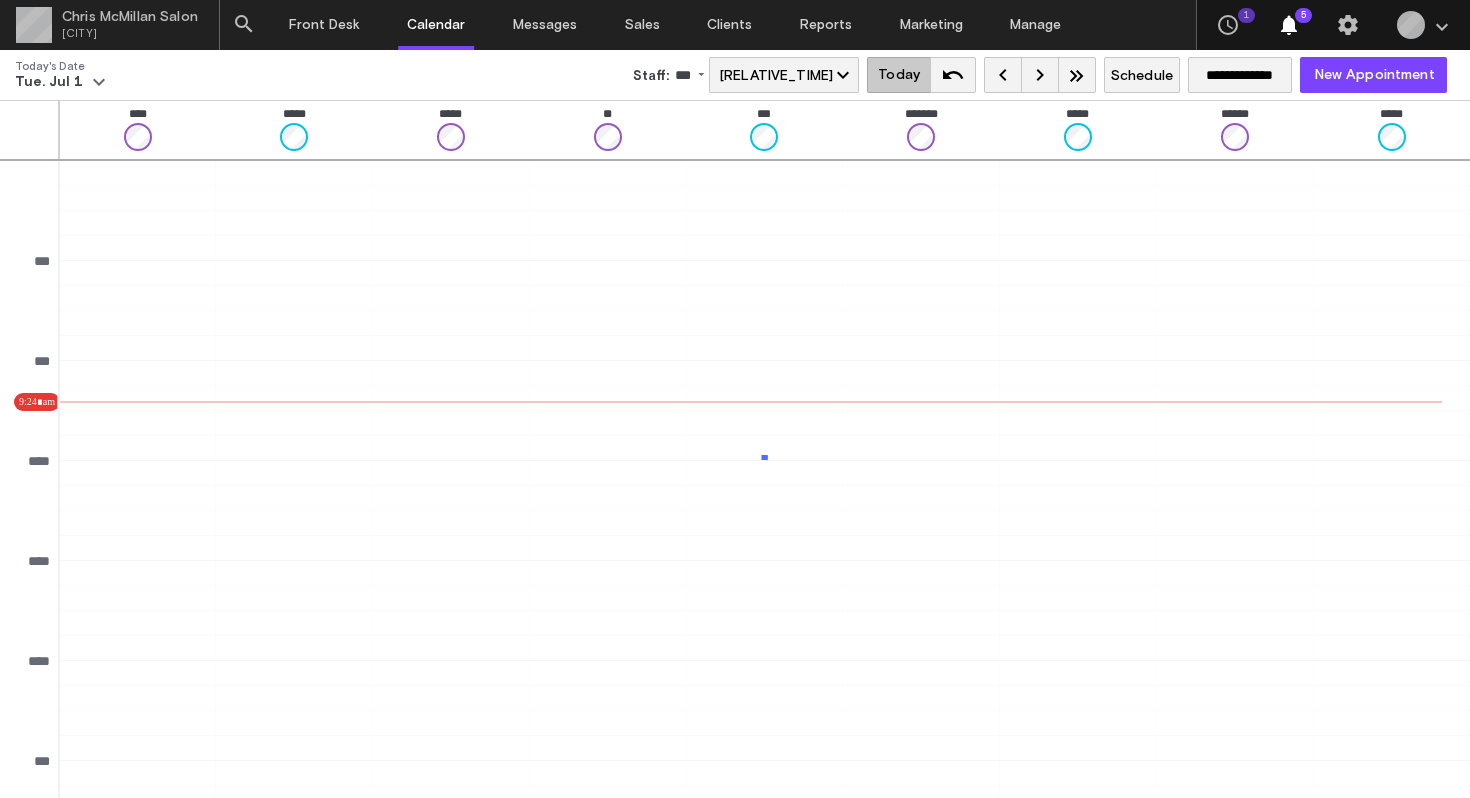 scroll, scrollTop: 142, scrollLeft: 0, axis: vertical 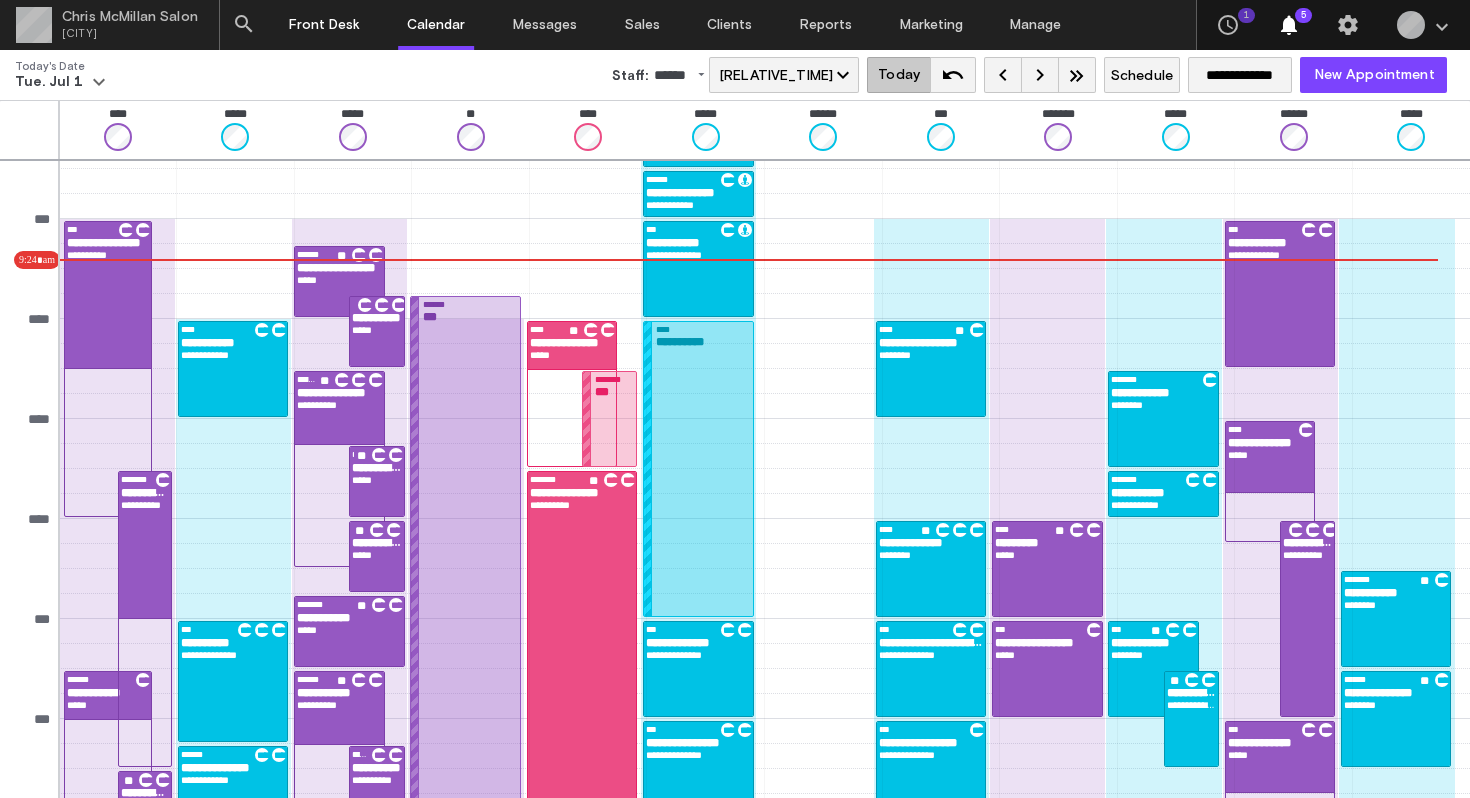 click on "Front Desk" at bounding box center (324, 25) 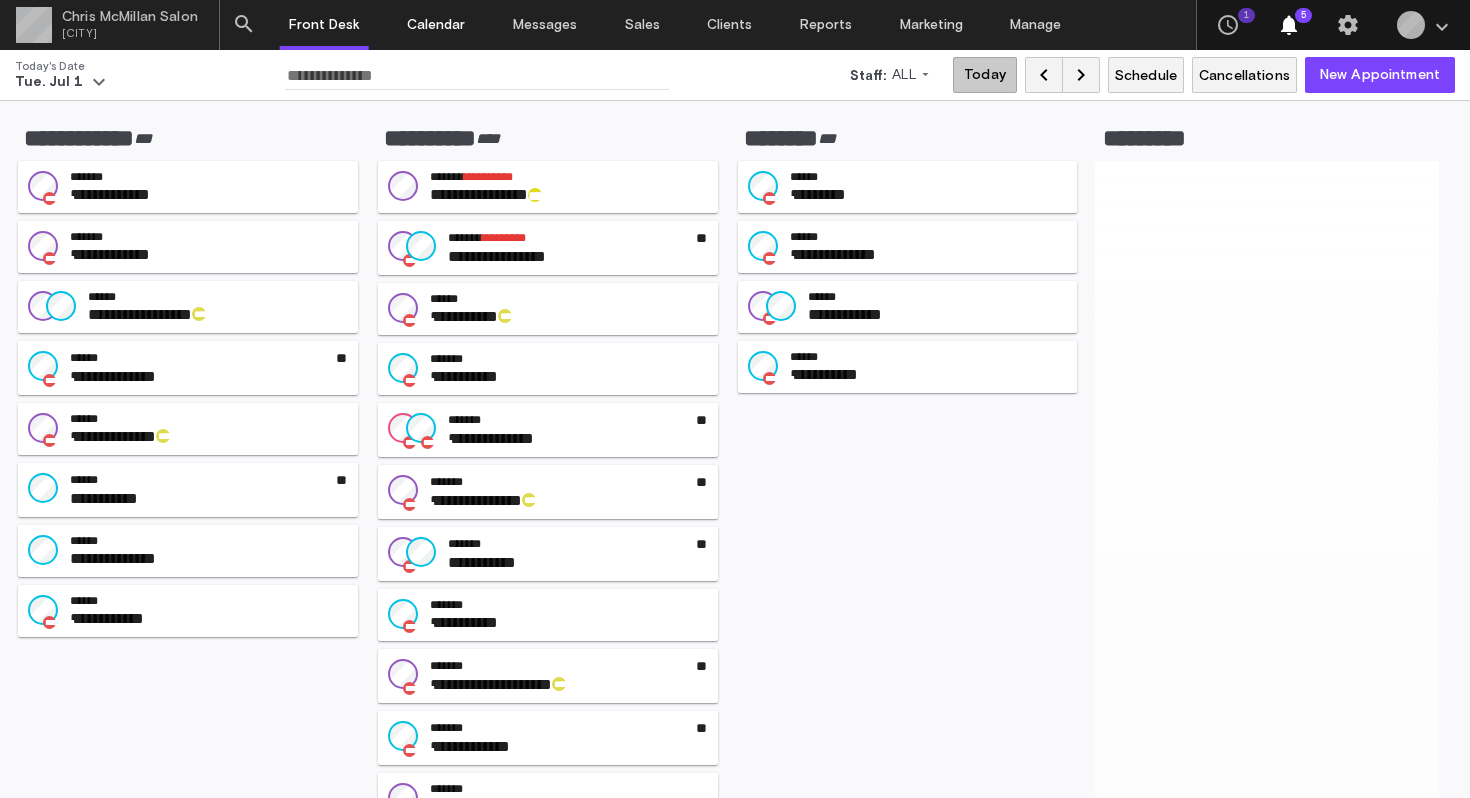 click on "Calendar" at bounding box center [436, 25] 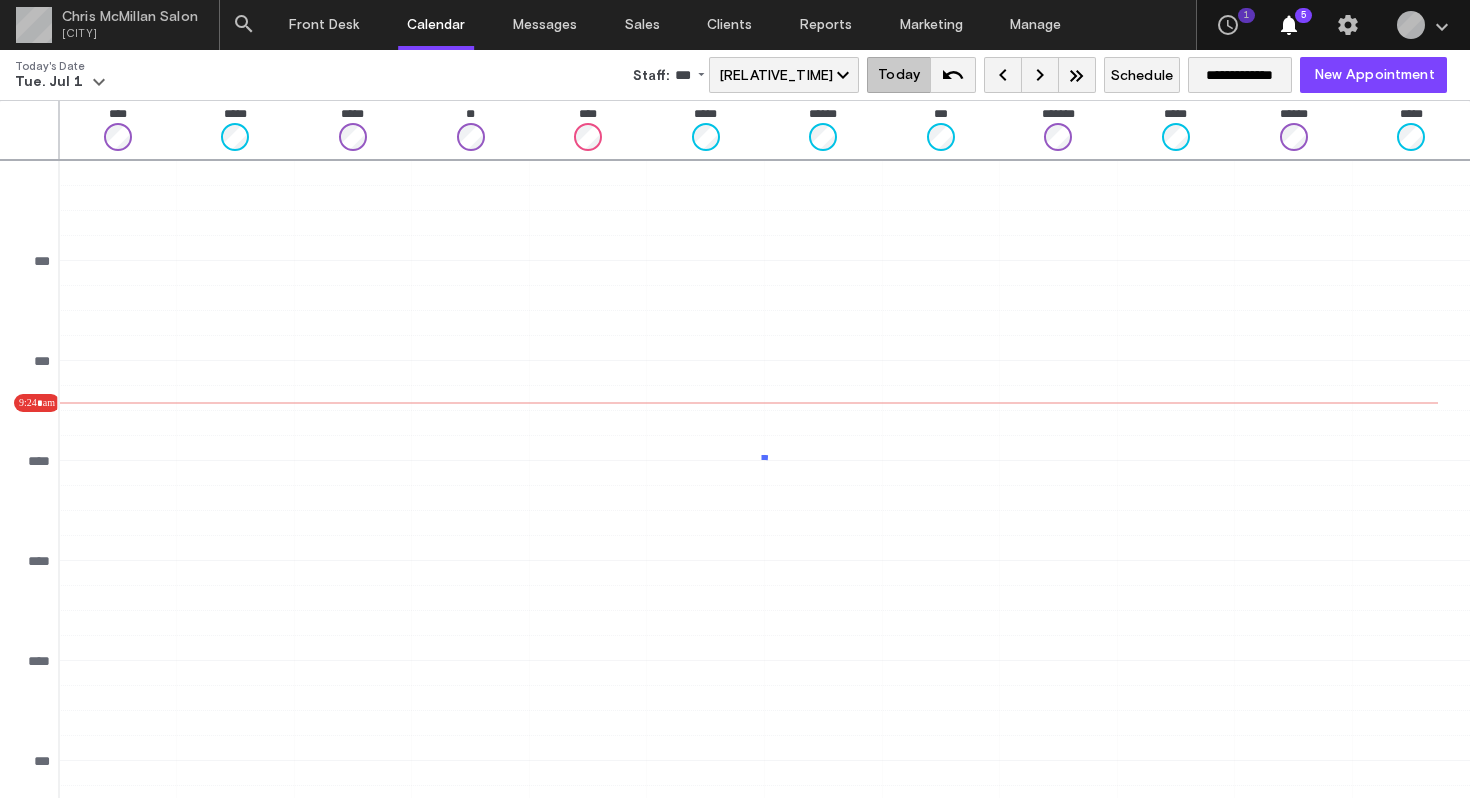 scroll, scrollTop: 142, scrollLeft: 0, axis: vertical 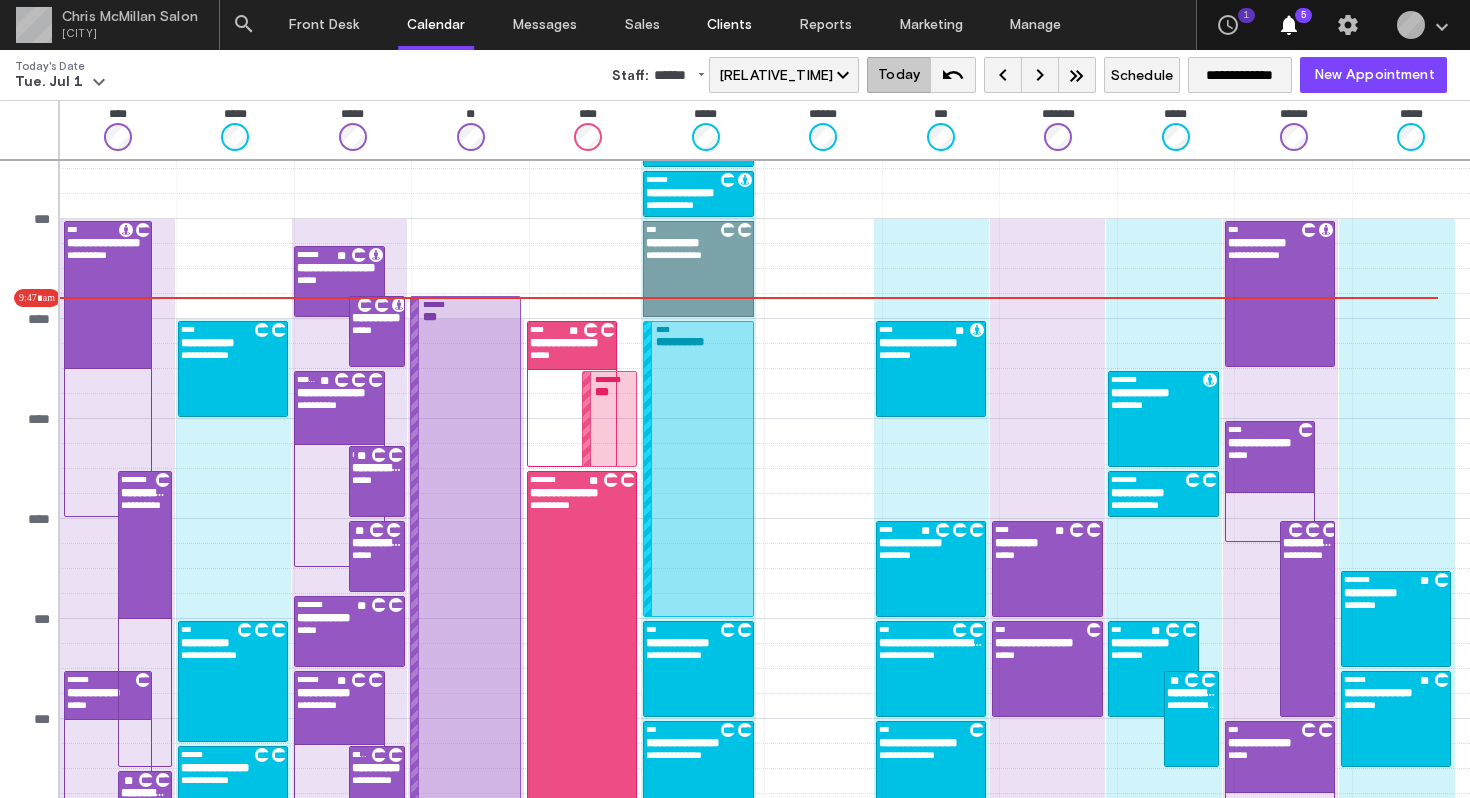 click on "Clients" at bounding box center [729, 25] 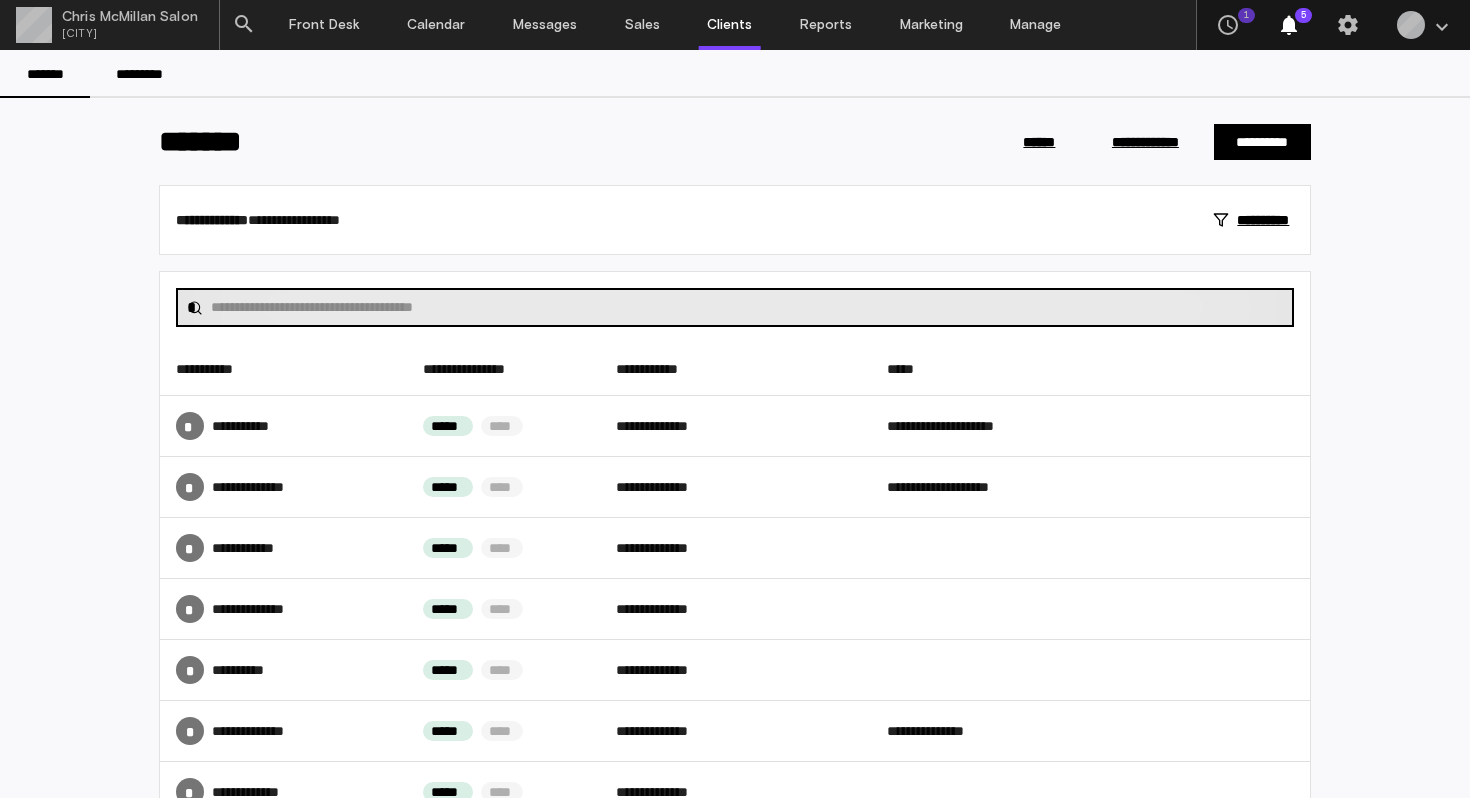 click at bounding box center (747, 307) 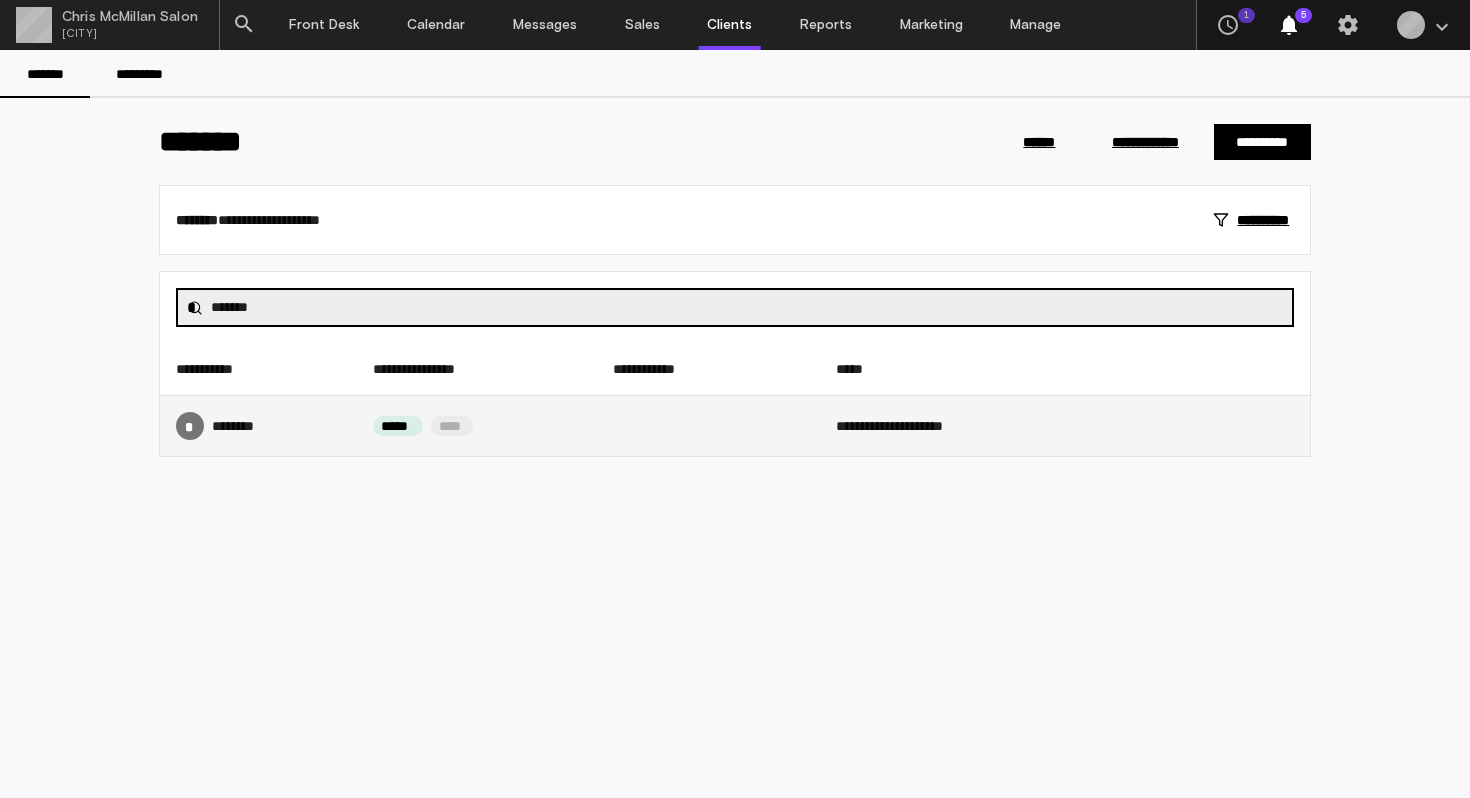type on "*******" 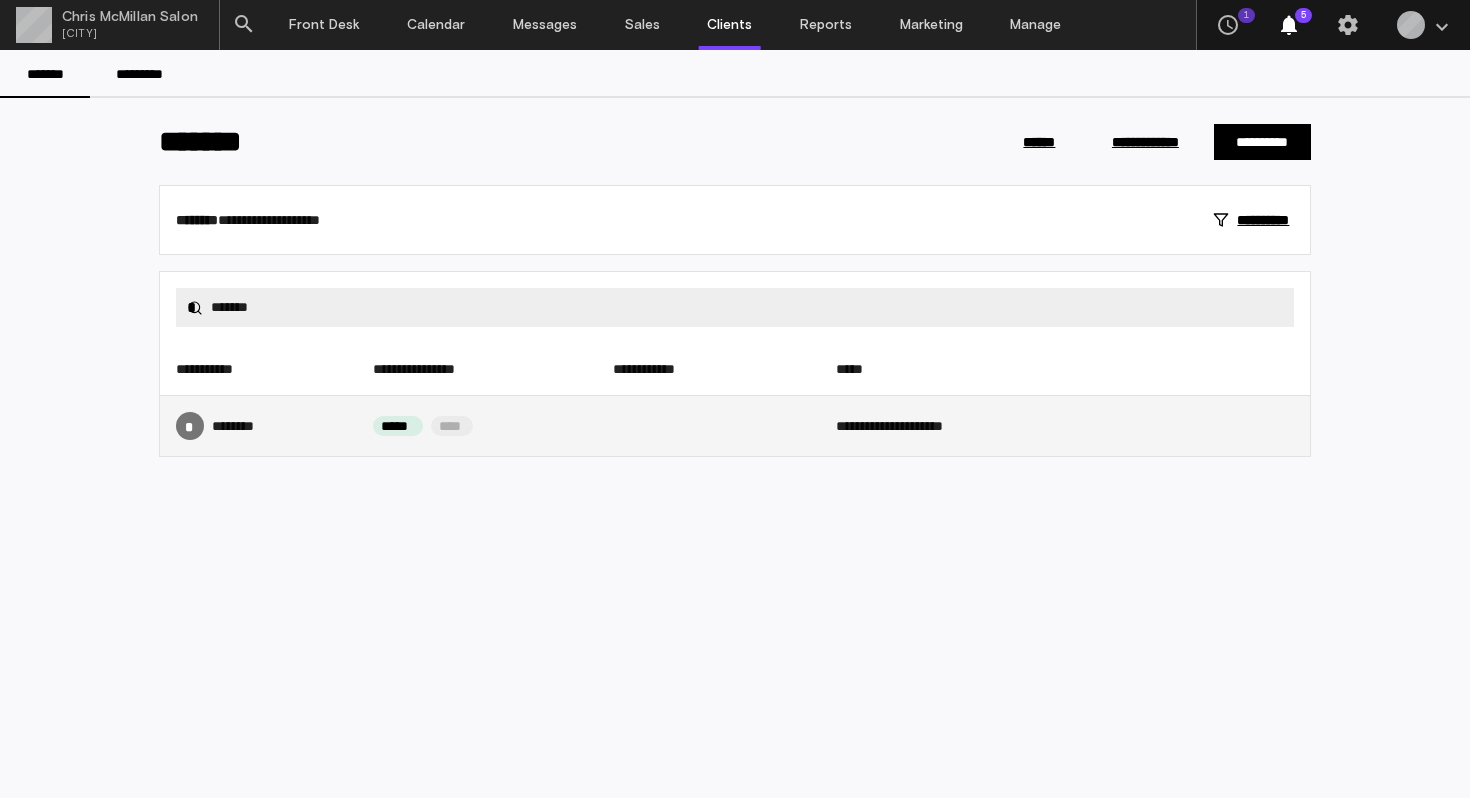 click on "* ***   ****" at bounding box center (222, 426) 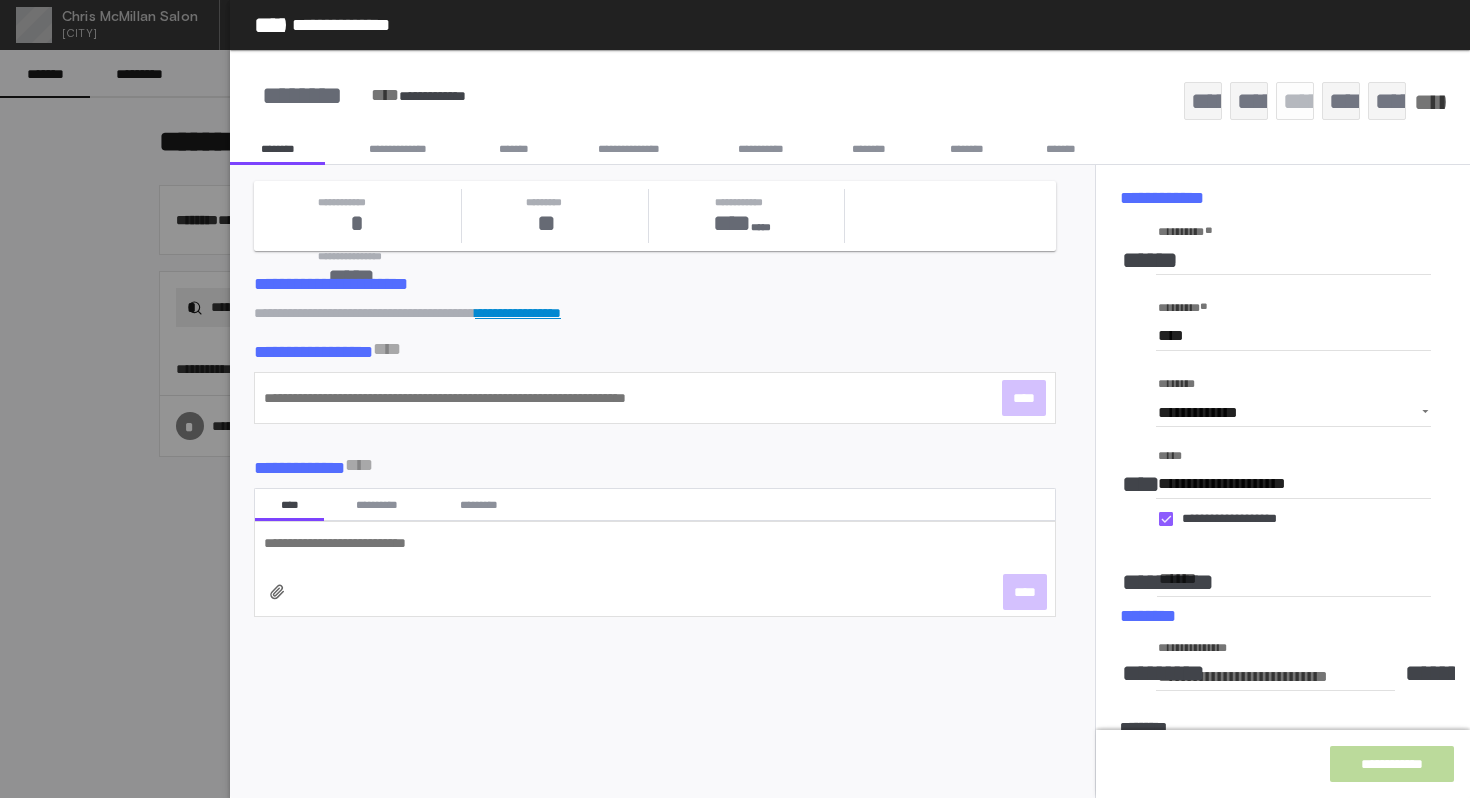 click on "*******" at bounding box center [513, 149] 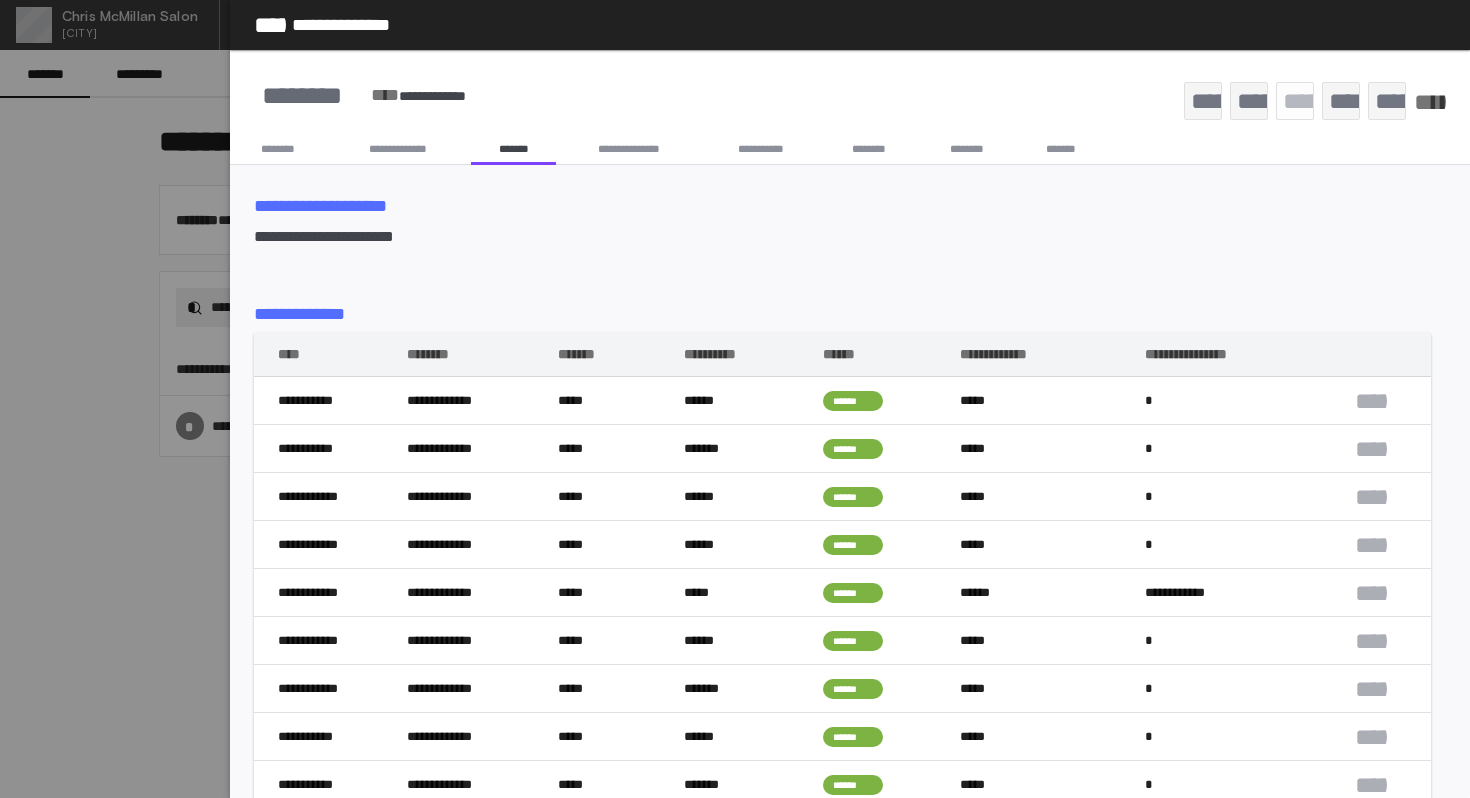 click on "*****" at bounding box center [266, 25] 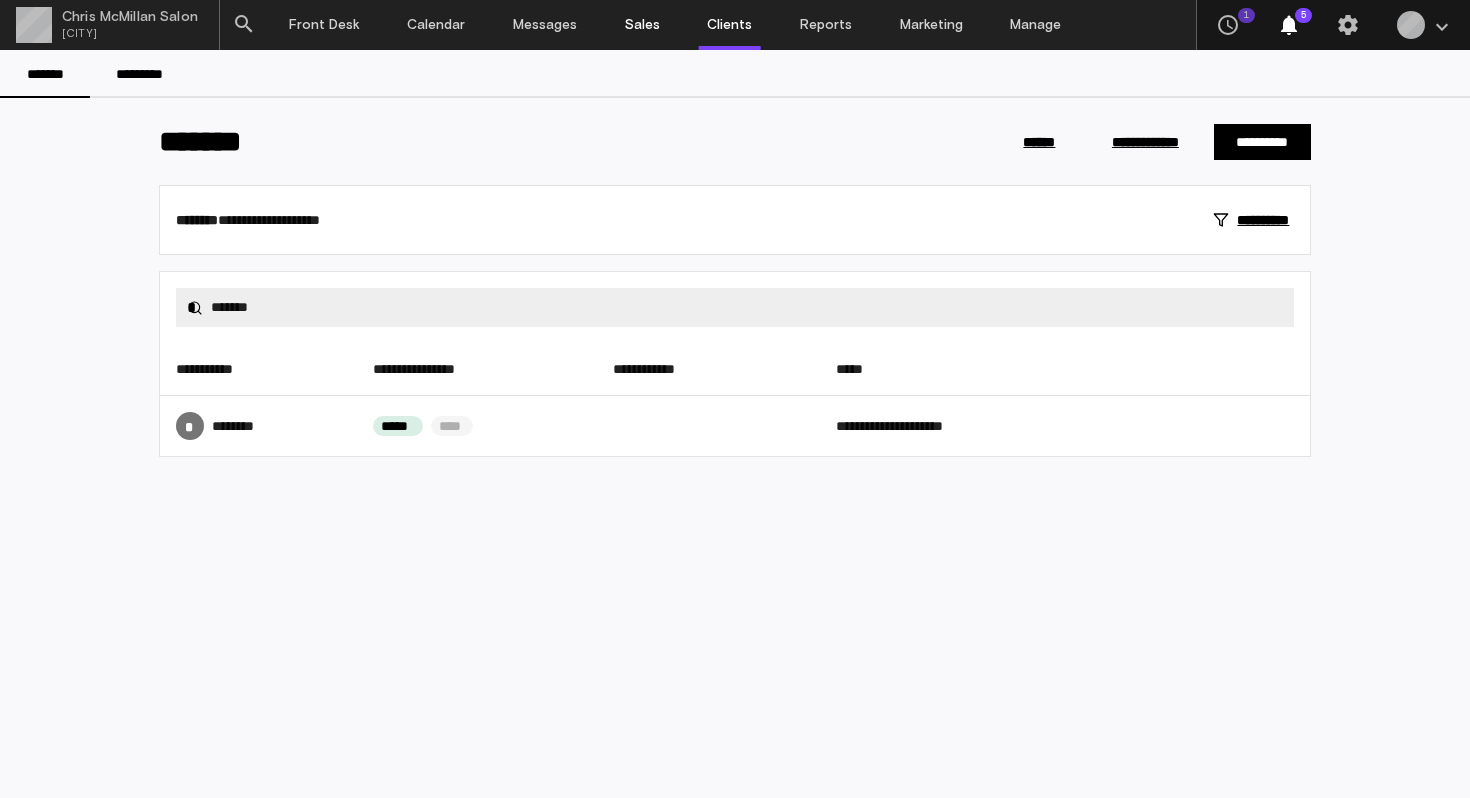 click on "Sales" at bounding box center [642, 25] 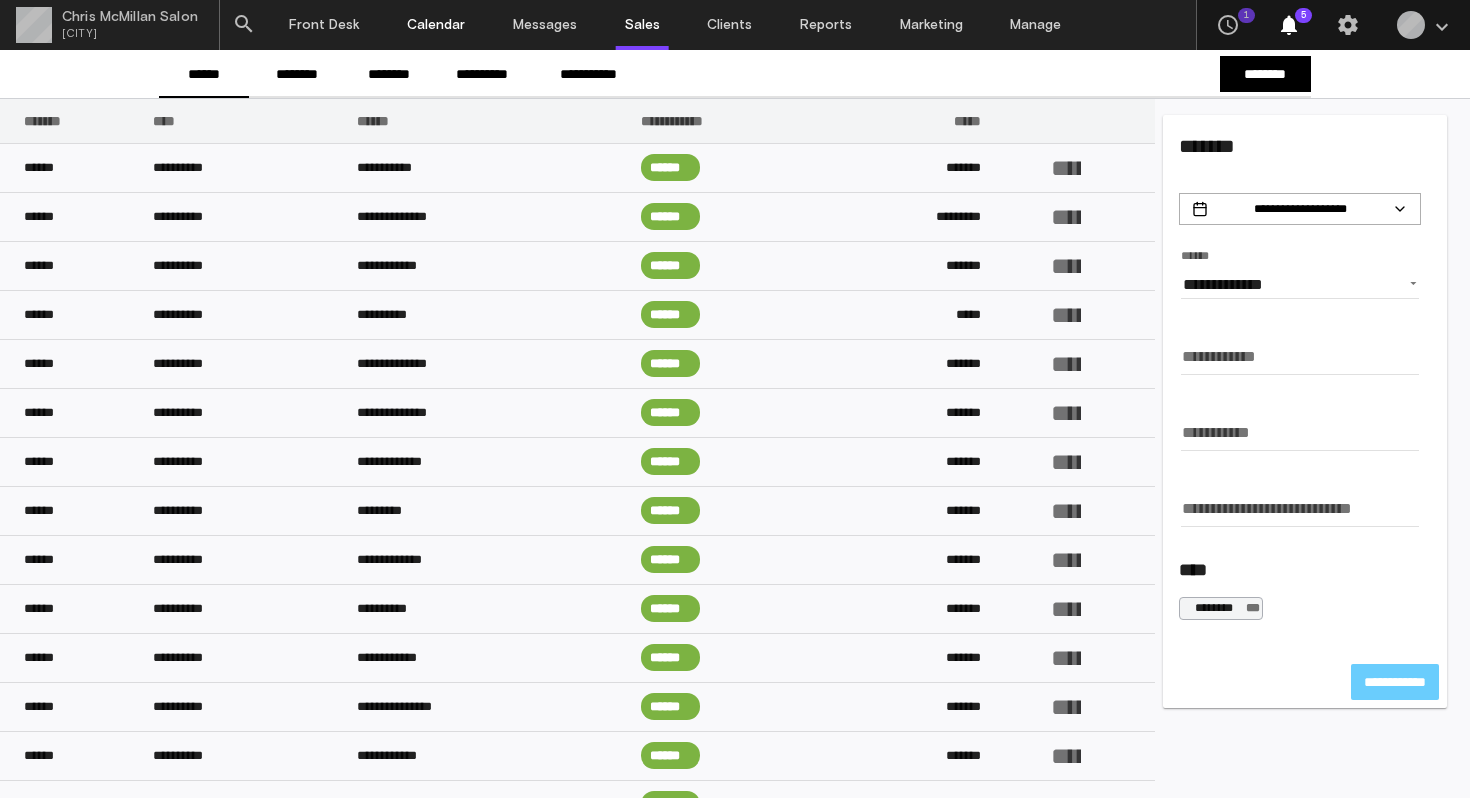 click on "Calendar" at bounding box center (436, 25) 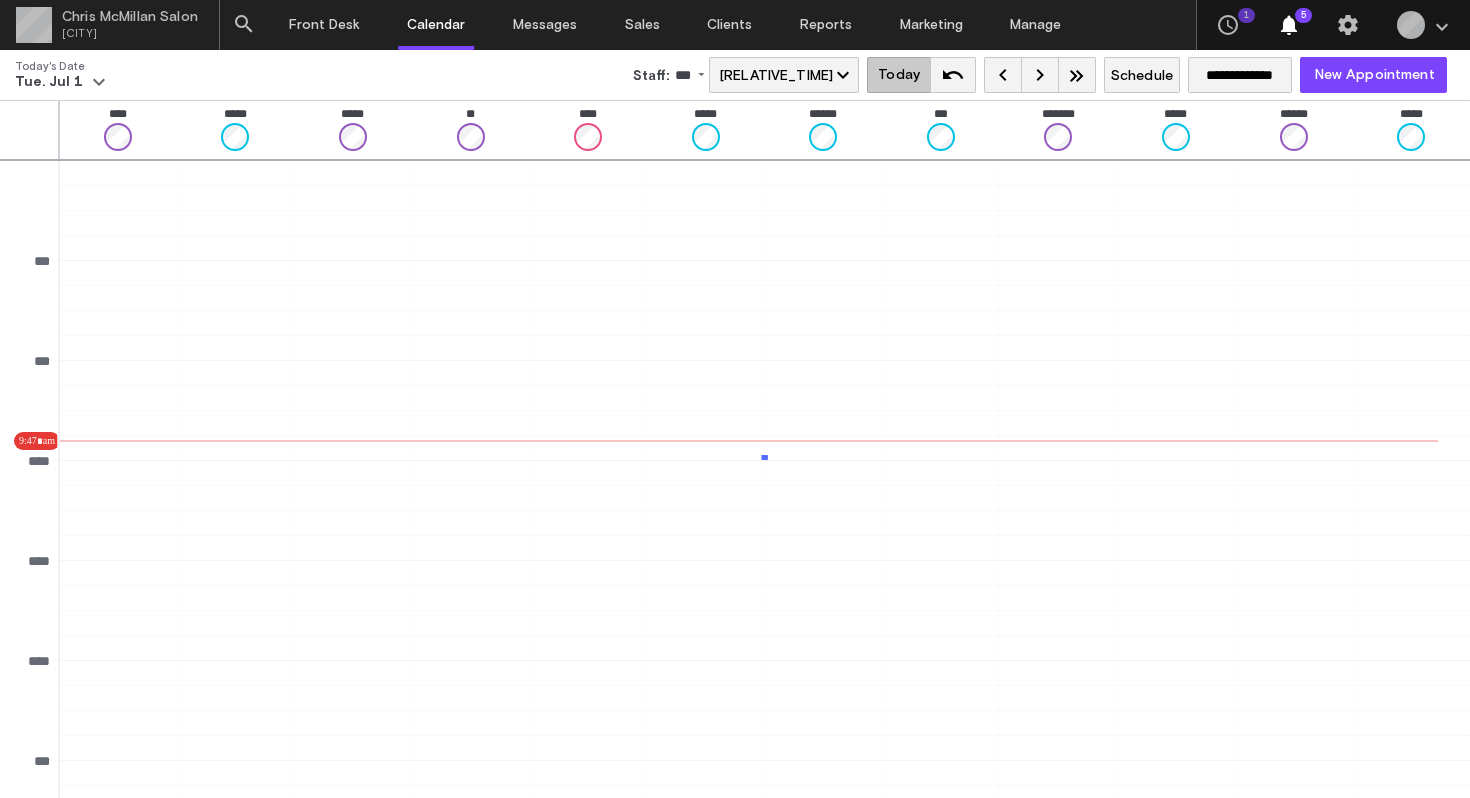 scroll, scrollTop: 181, scrollLeft: 0, axis: vertical 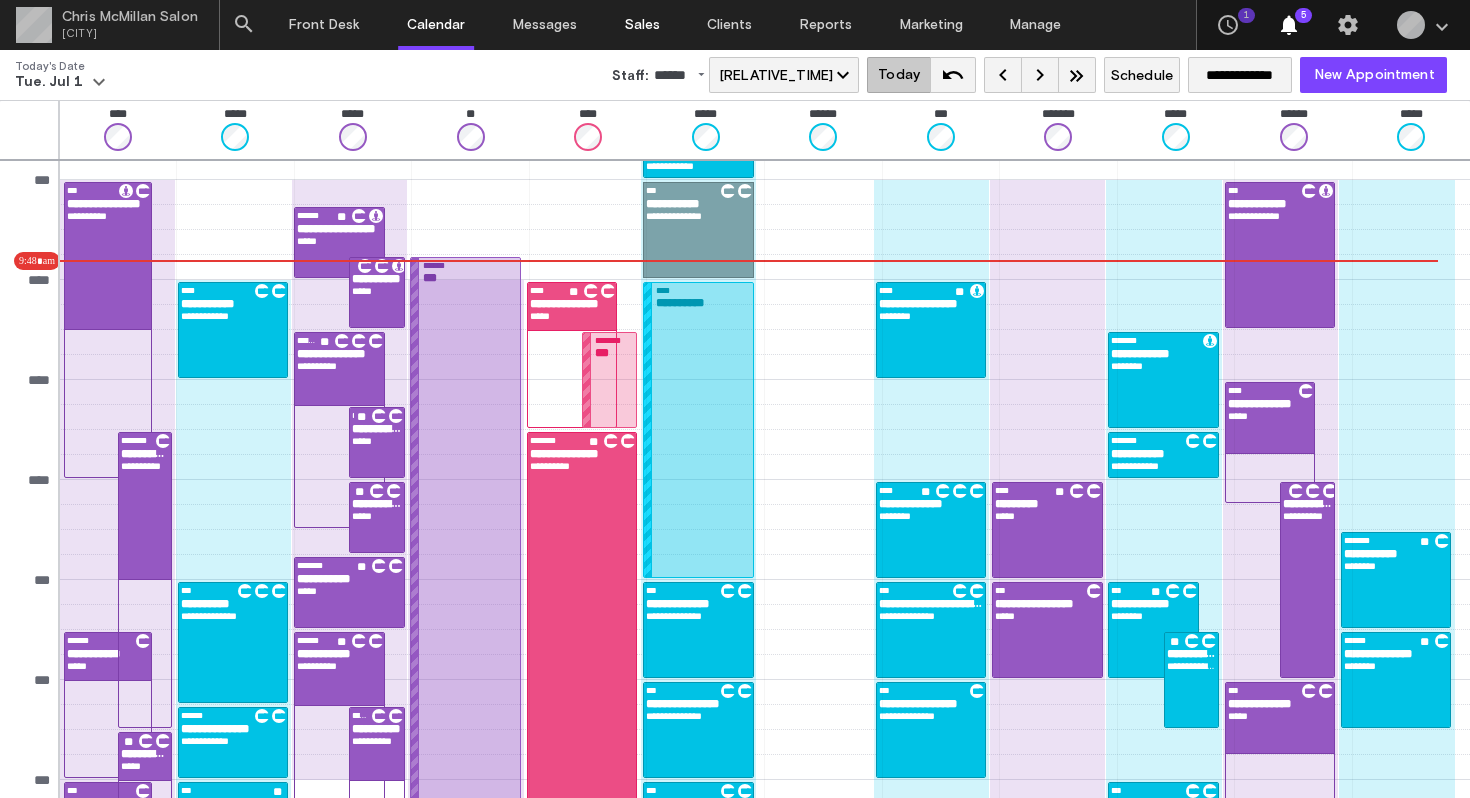 click on "Sales" at bounding box center (642, 25) 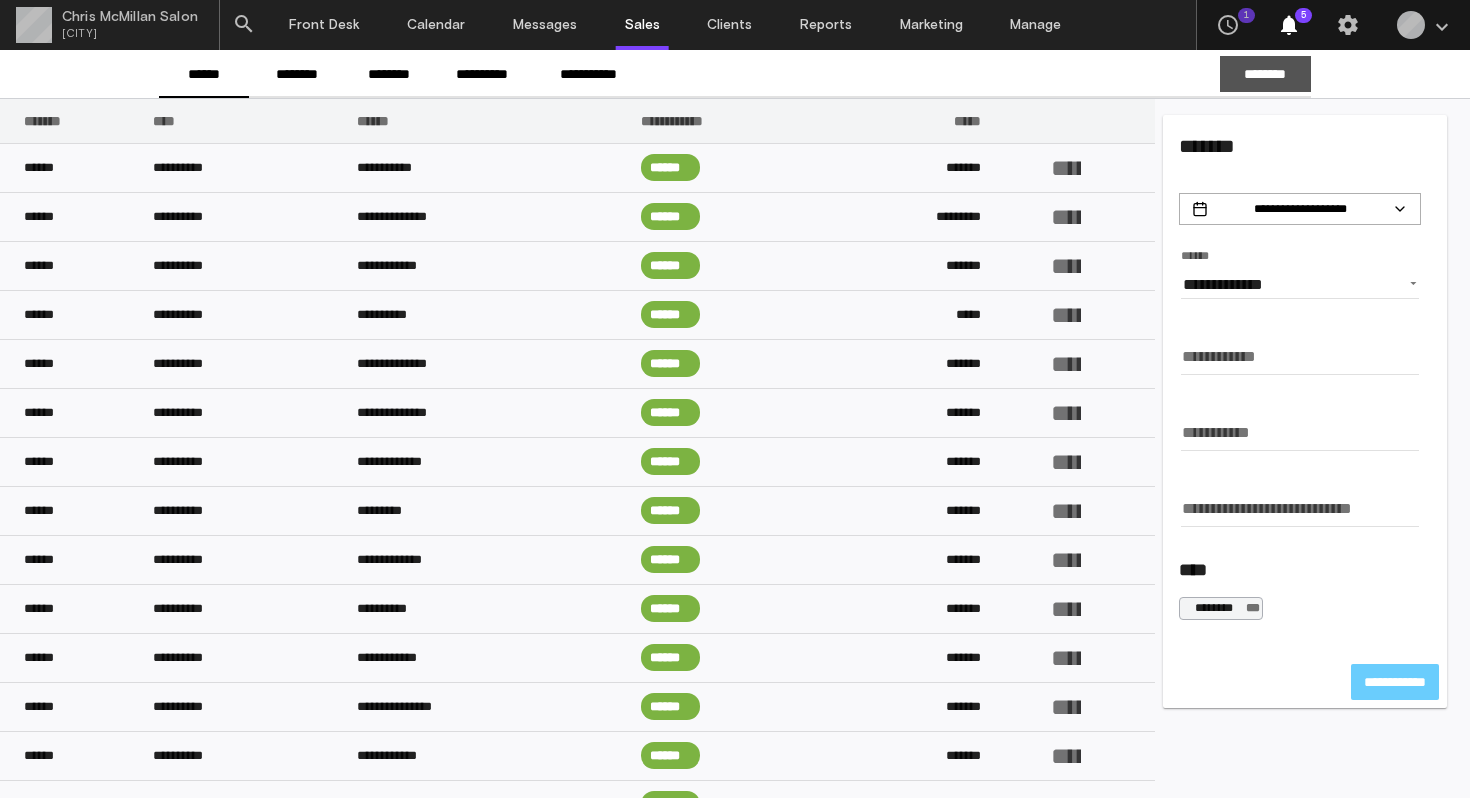 click on "********" at bounding box center [1265, 74] 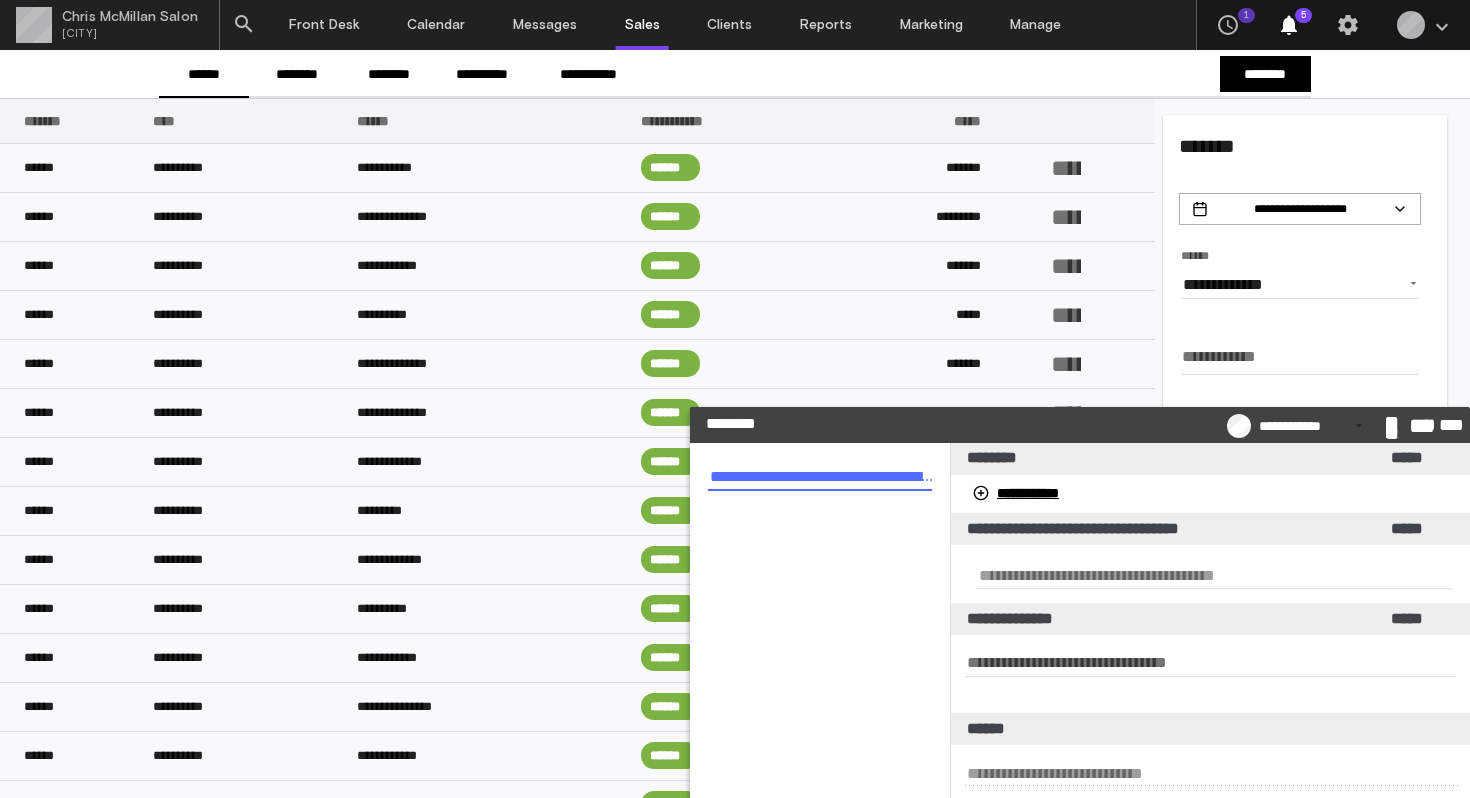 click at bounding box center [820, 476] 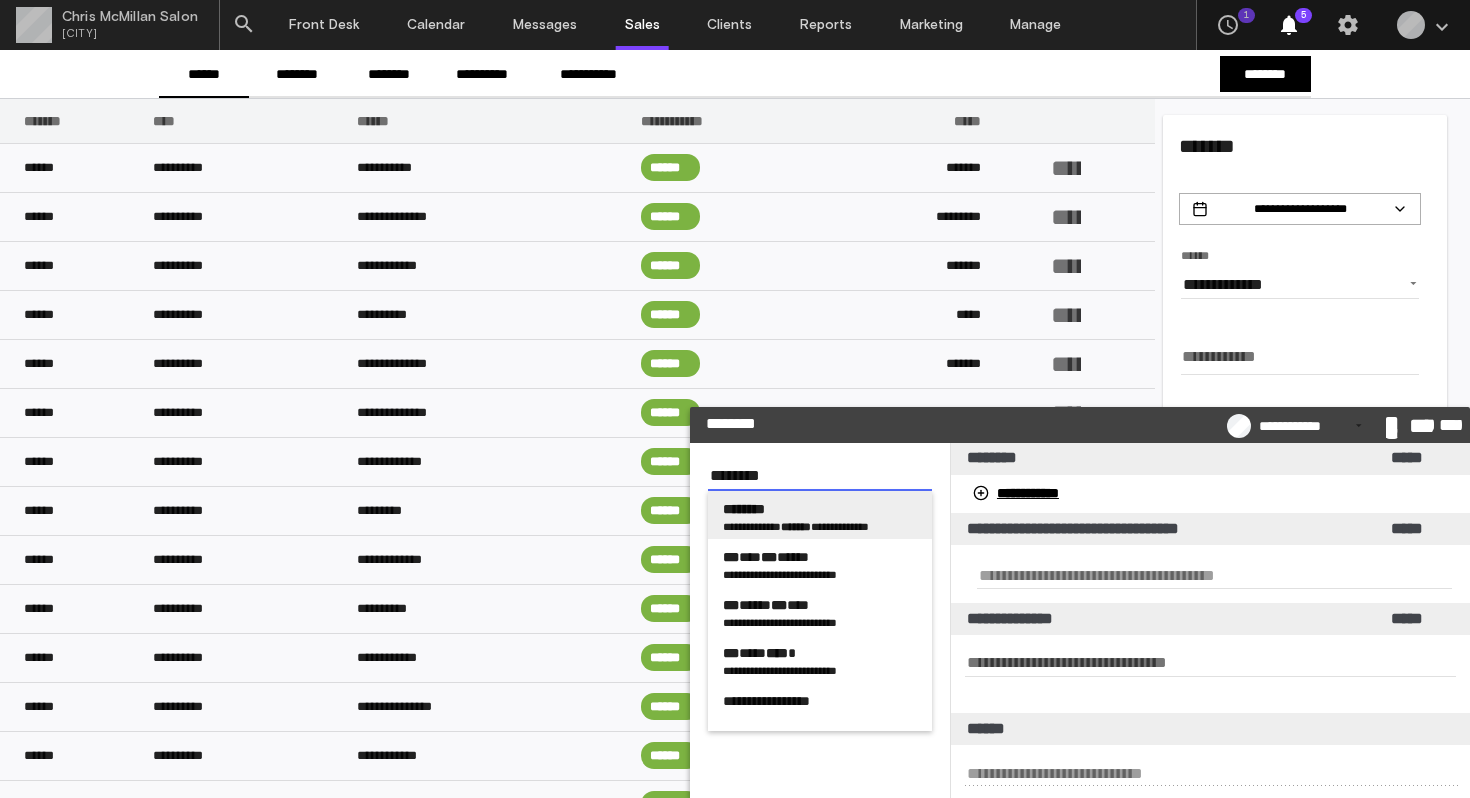 type on "********" 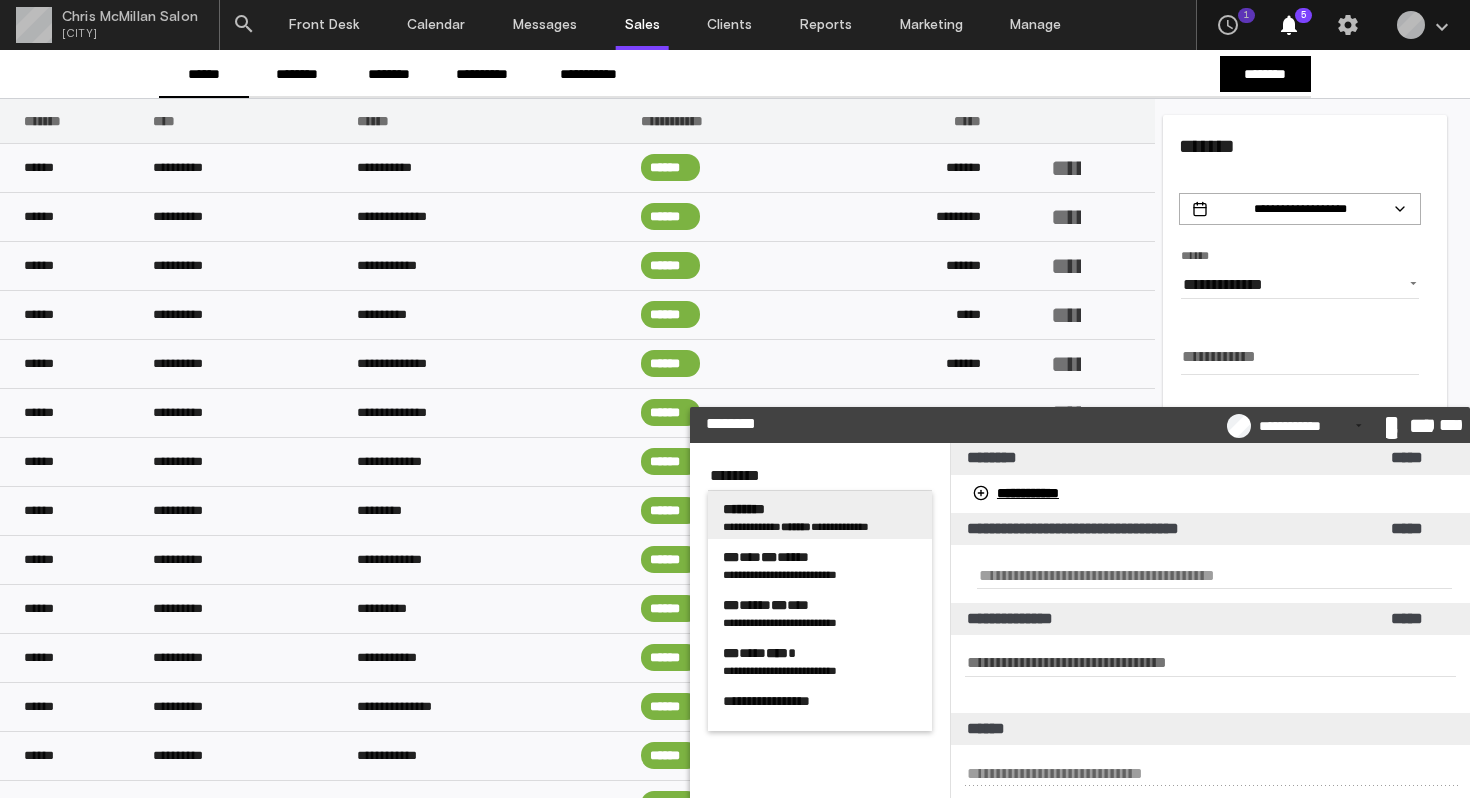click on "********" at bounding box center [820, 509] 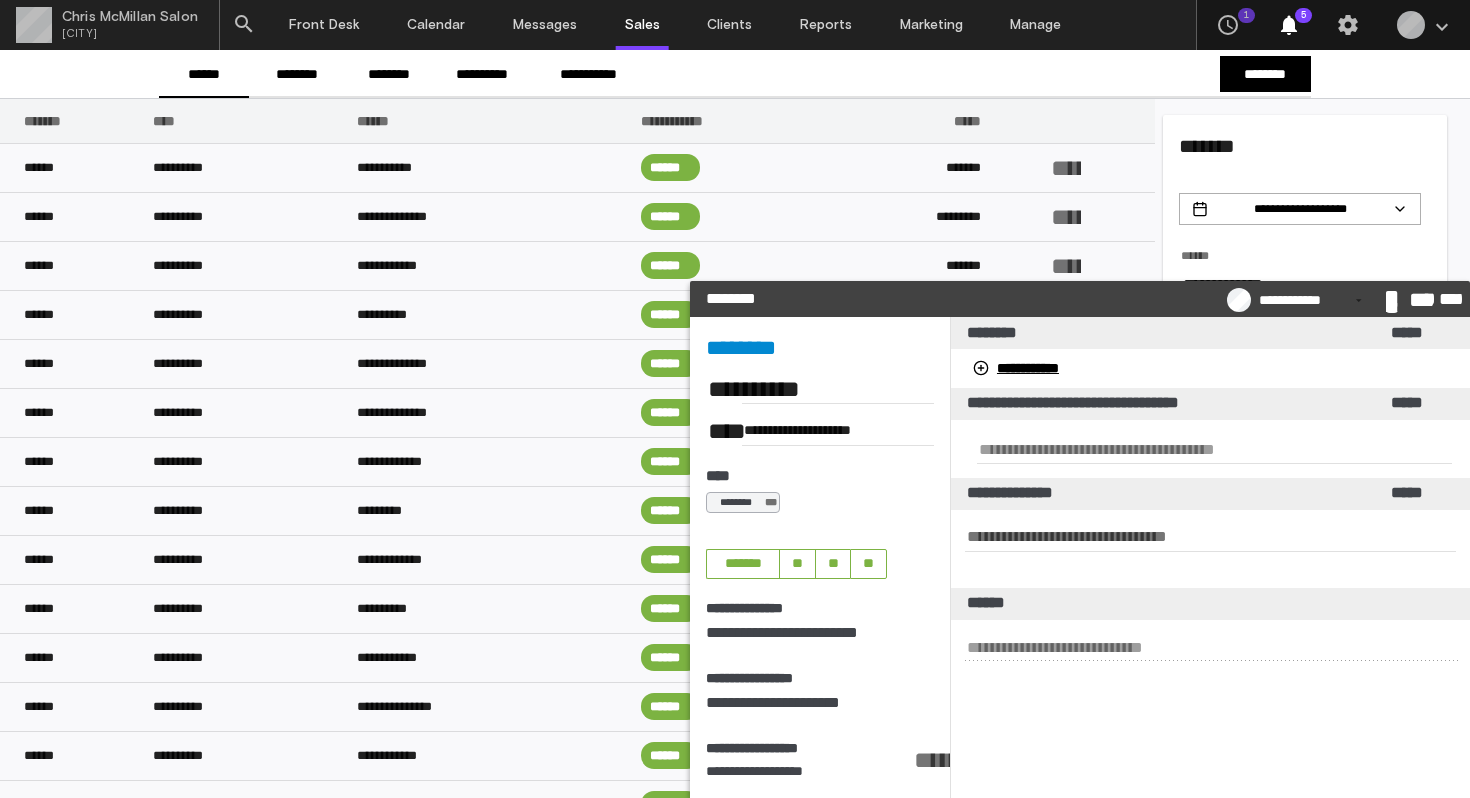 click at bounding box center [1214, 449] 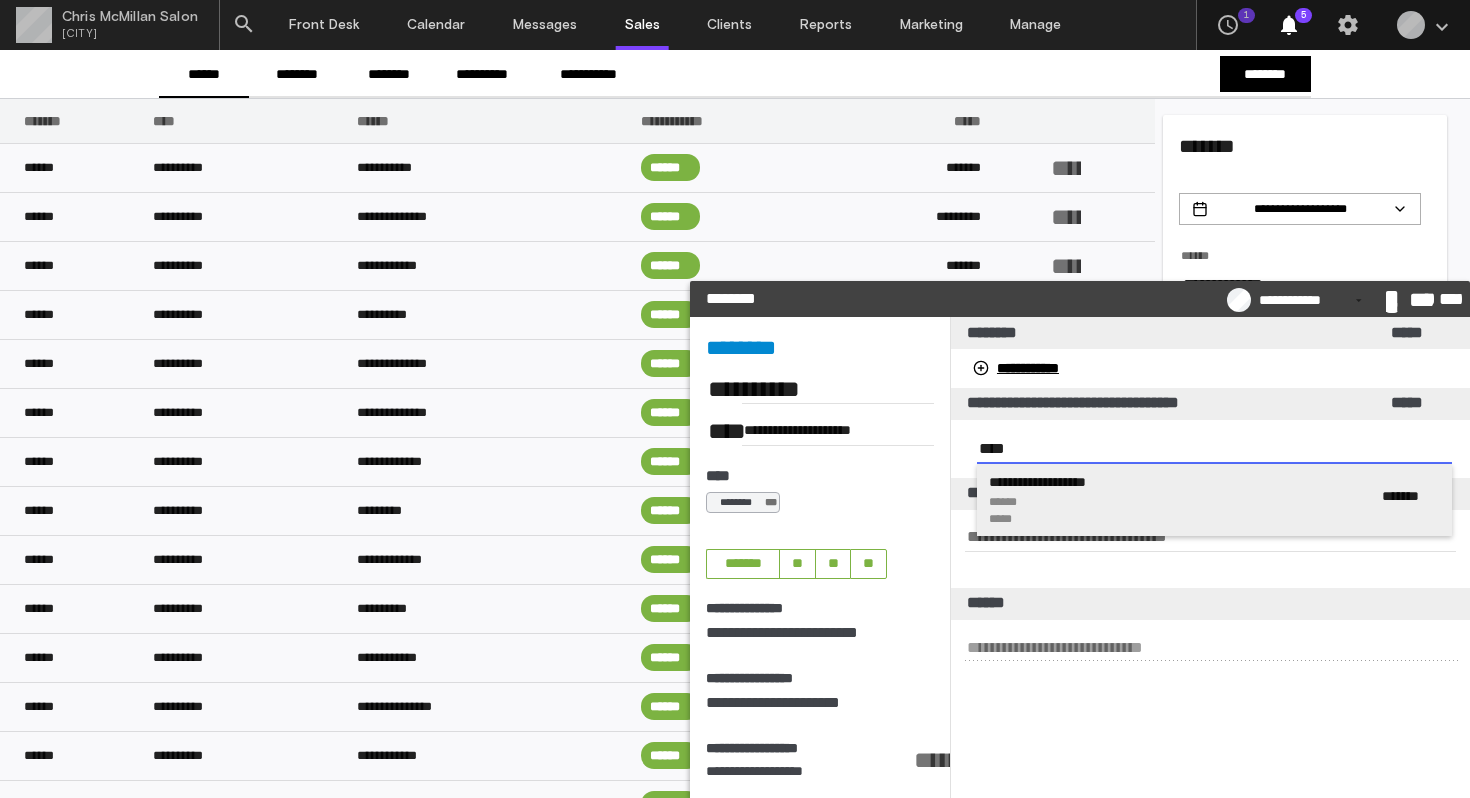 type on "****" 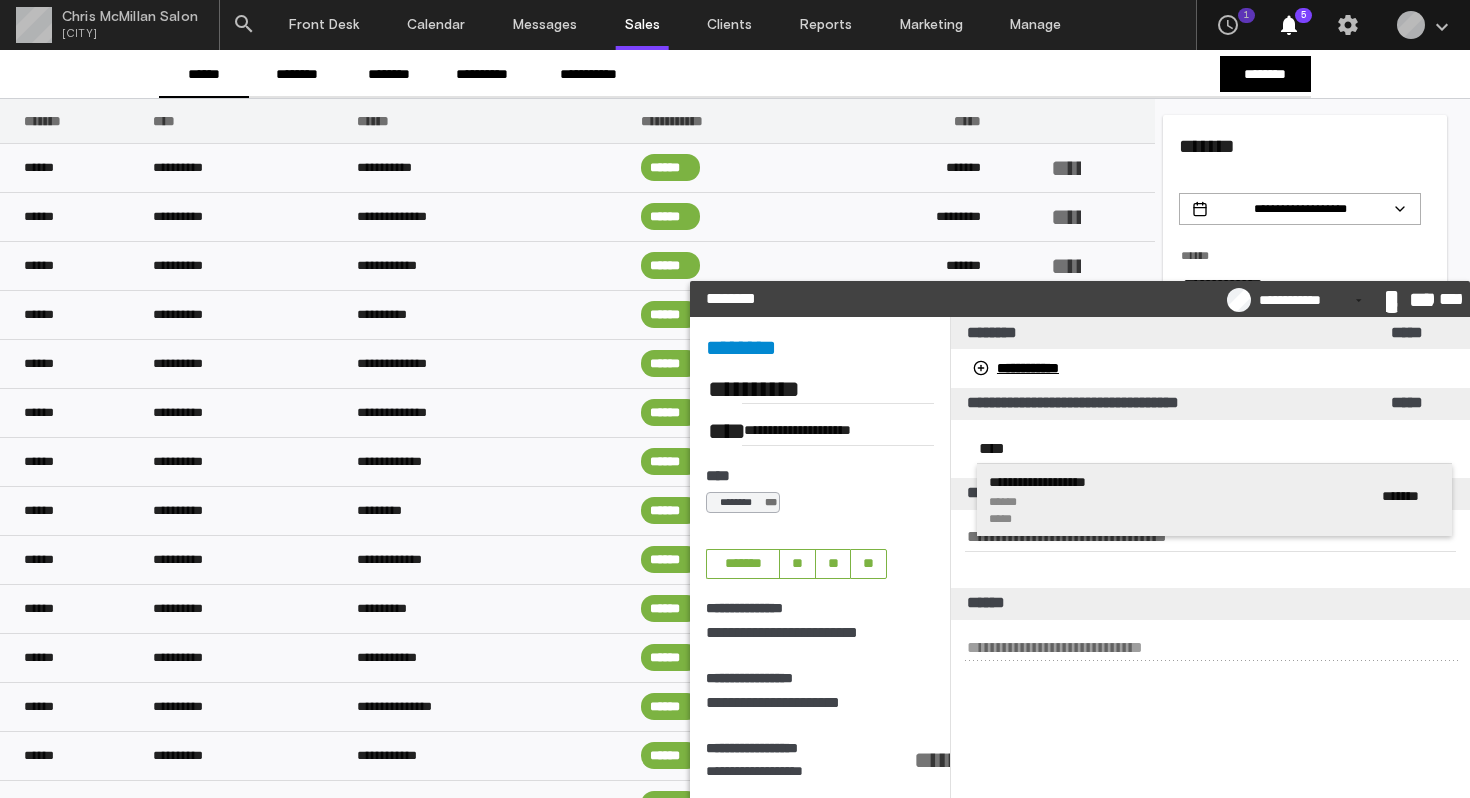 click on "**********" at bounding box center (1053, 482) 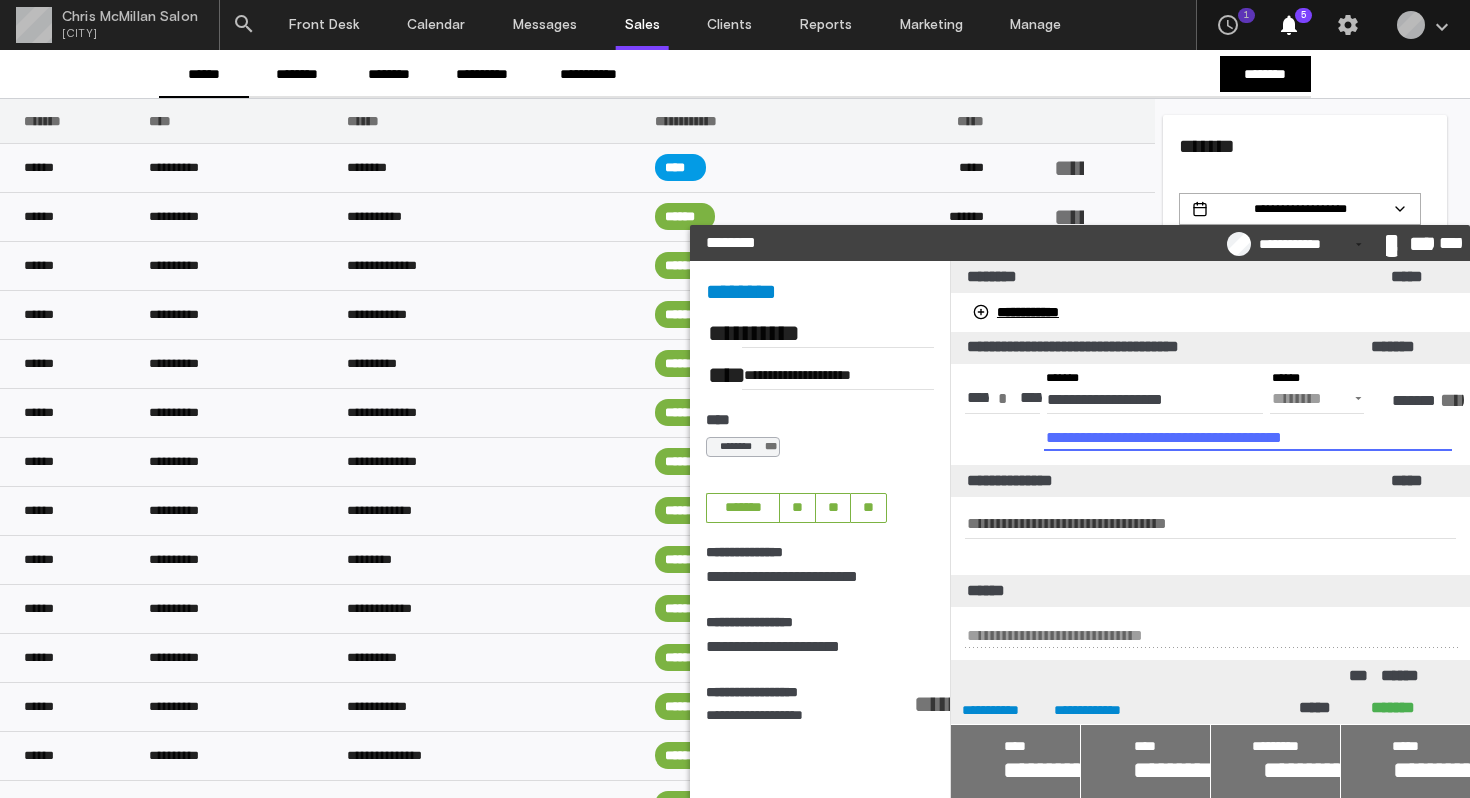 click on "*********" at bounding box center (1450, 400) 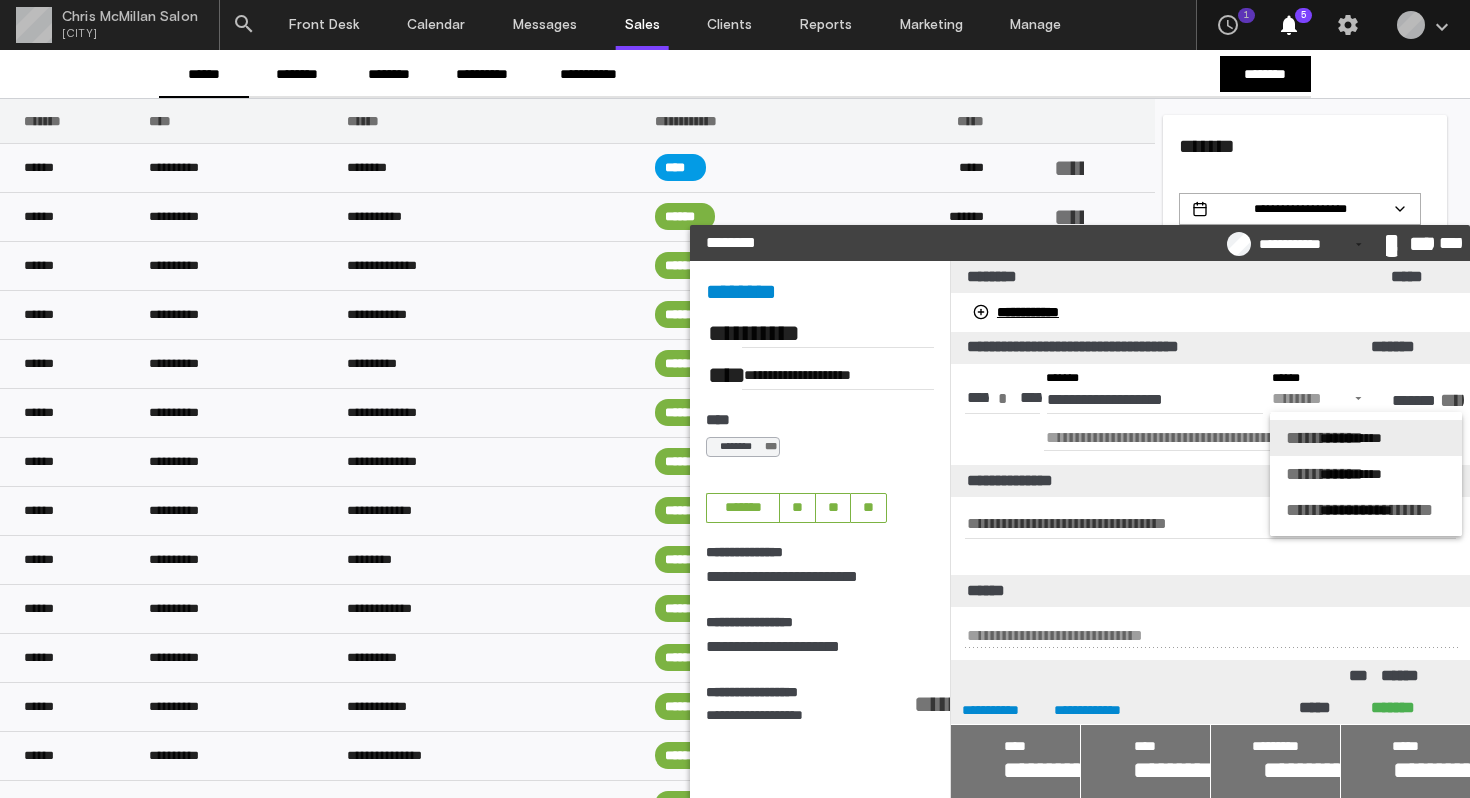 click on "**********" at bounding box center (1359, 438) 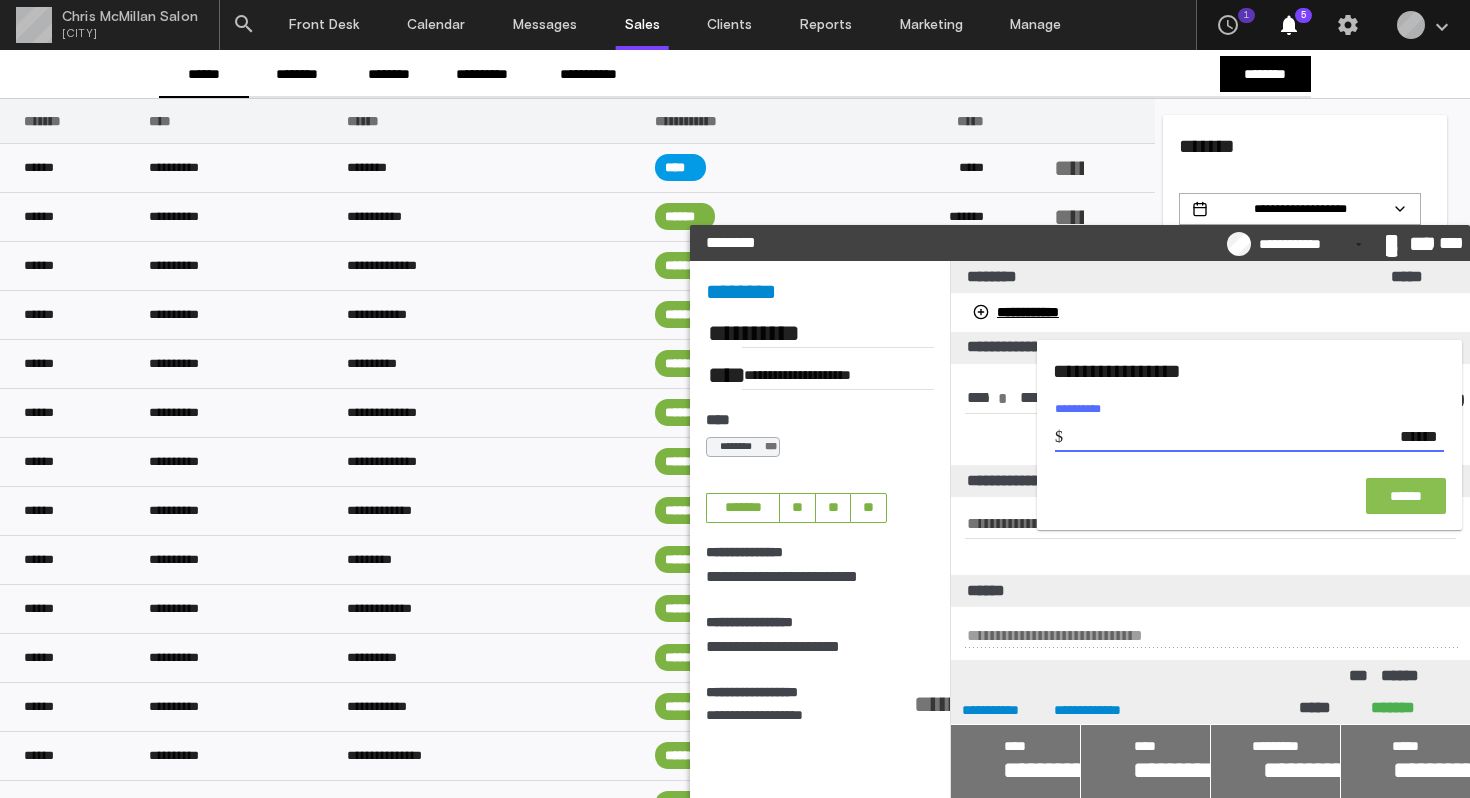 type on "******" 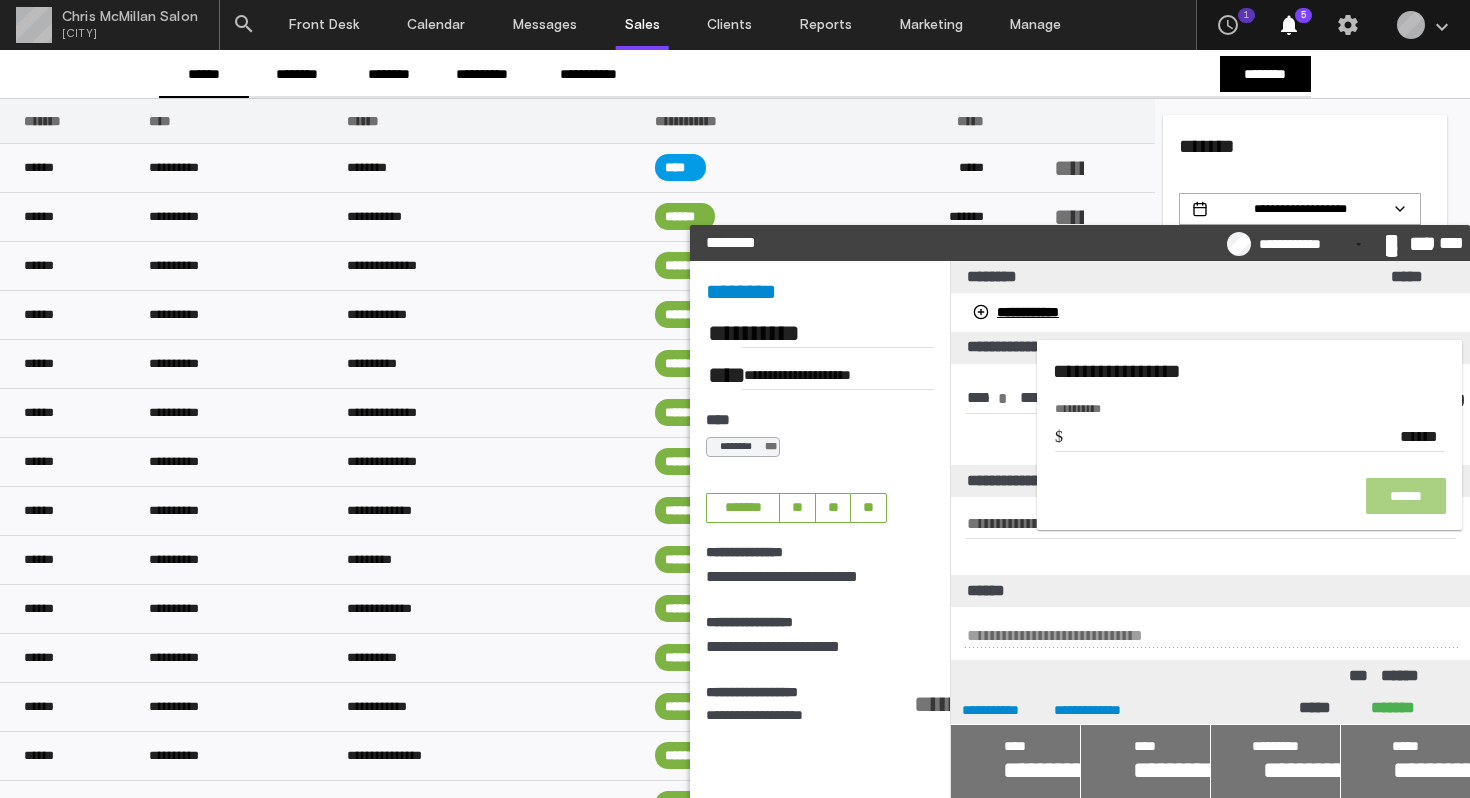click on "******" at bounding box center (1406, 496) 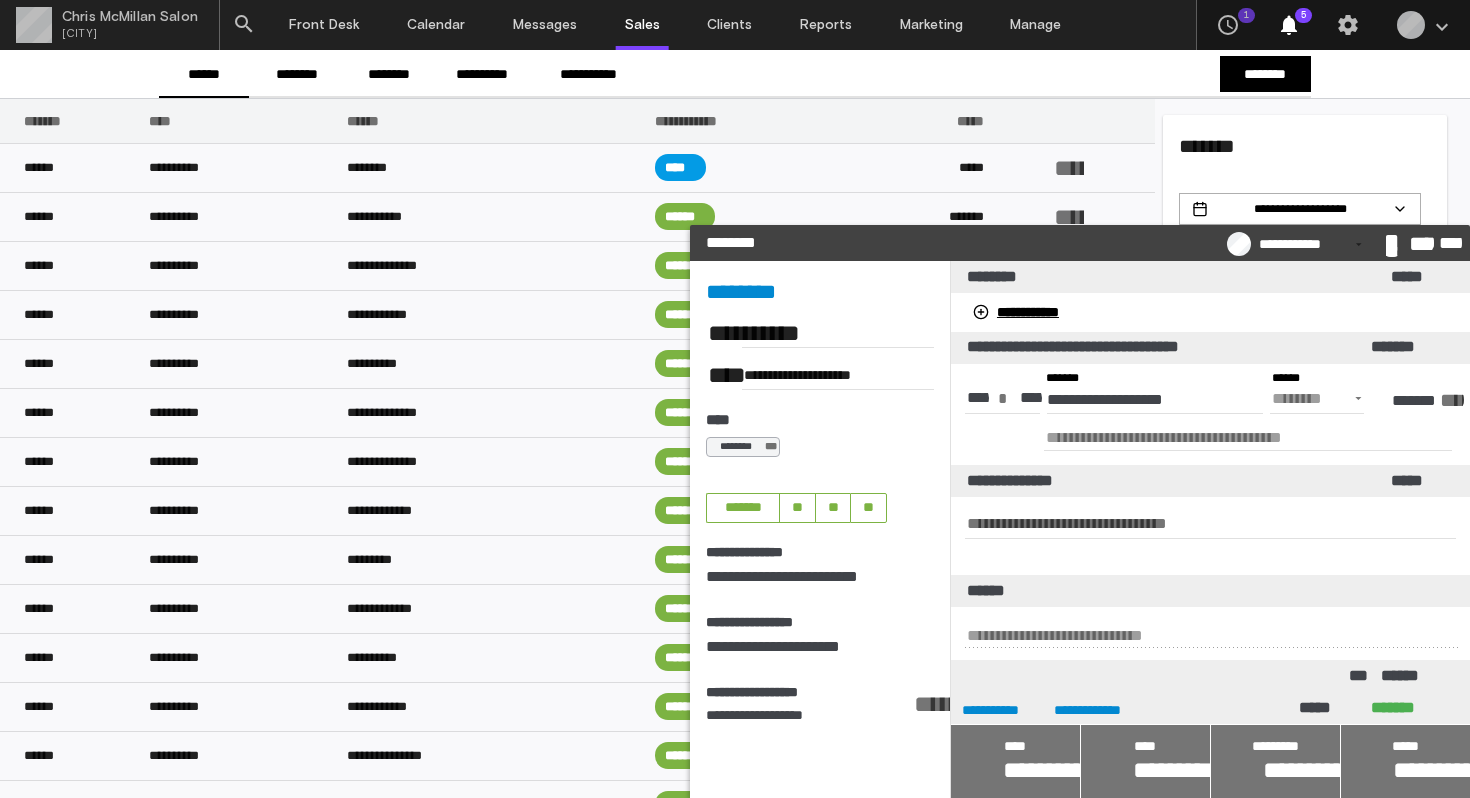 click at bounding box center [1210, 524] 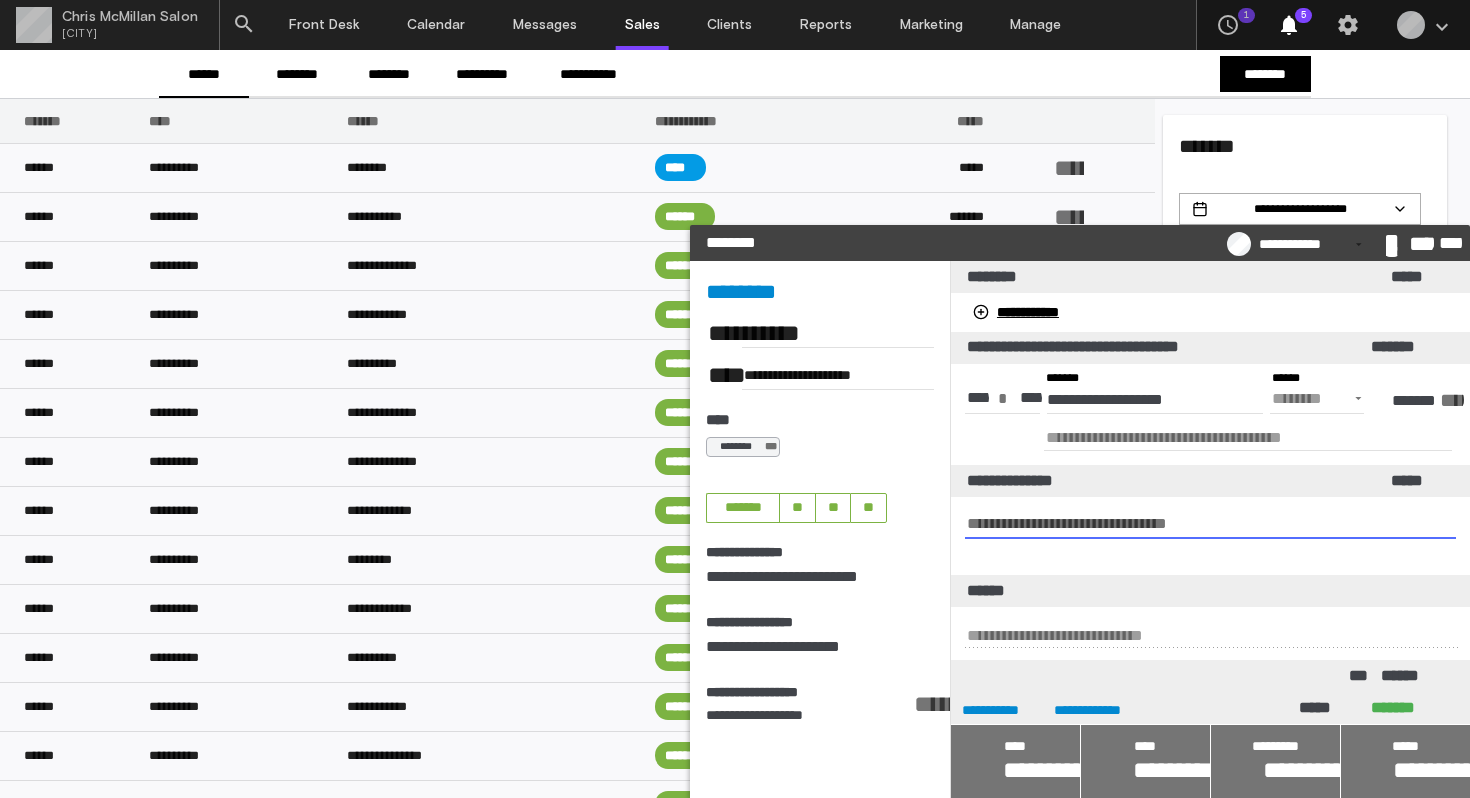 click at bounding box center (1210, 524) 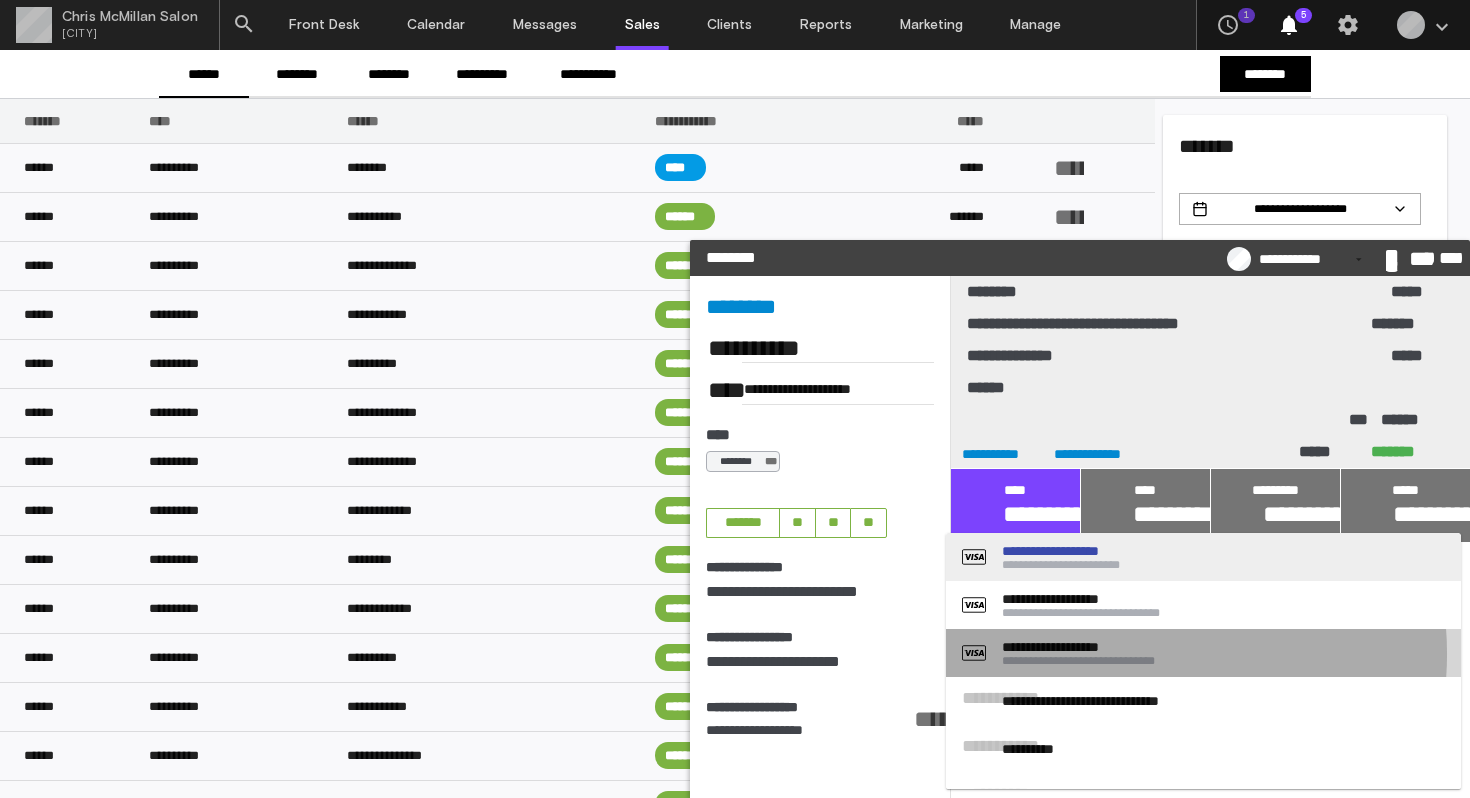 click on "**********" at bounding box center [1104, 661] 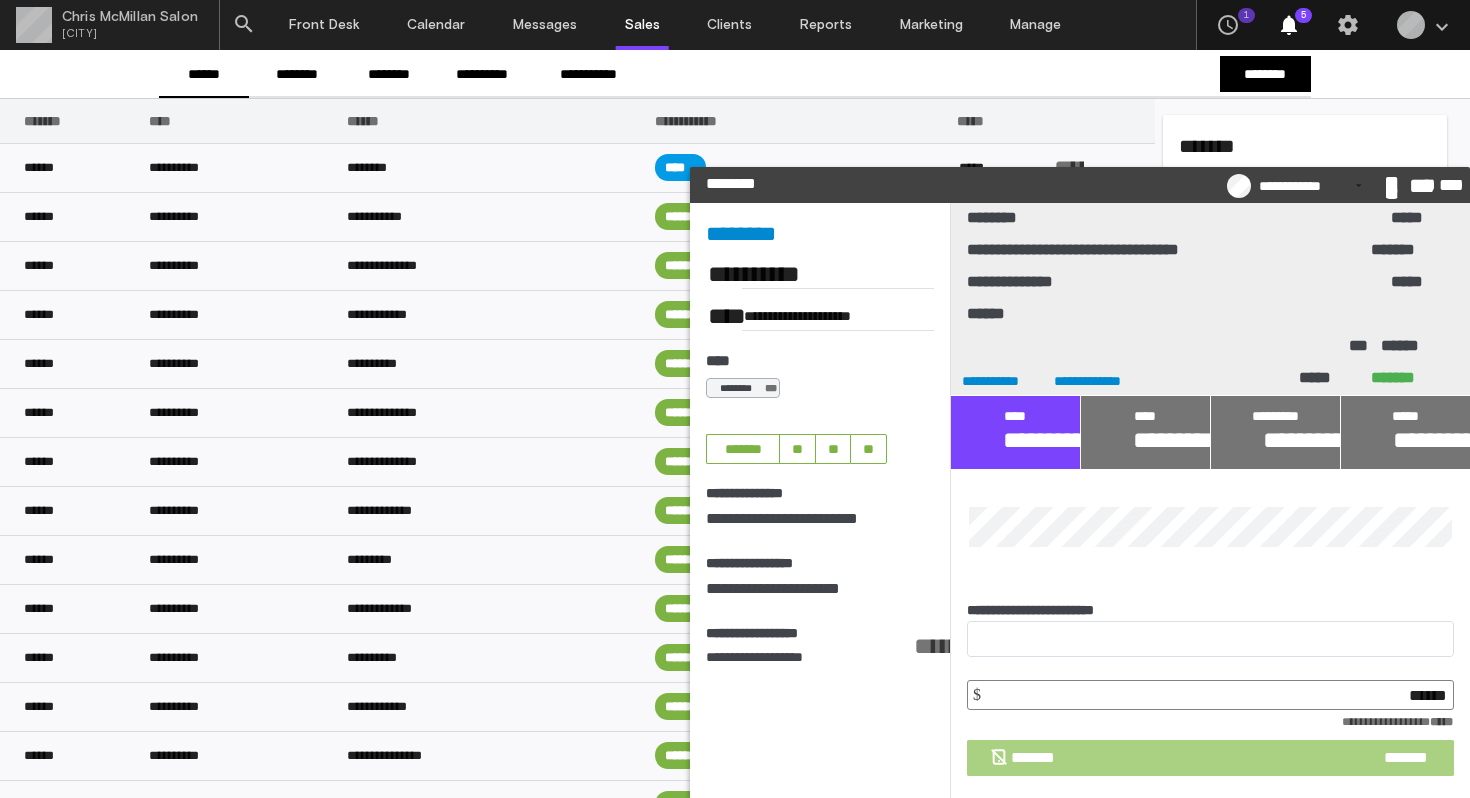 click on "******         *******" at bounding box center [1210, 758] 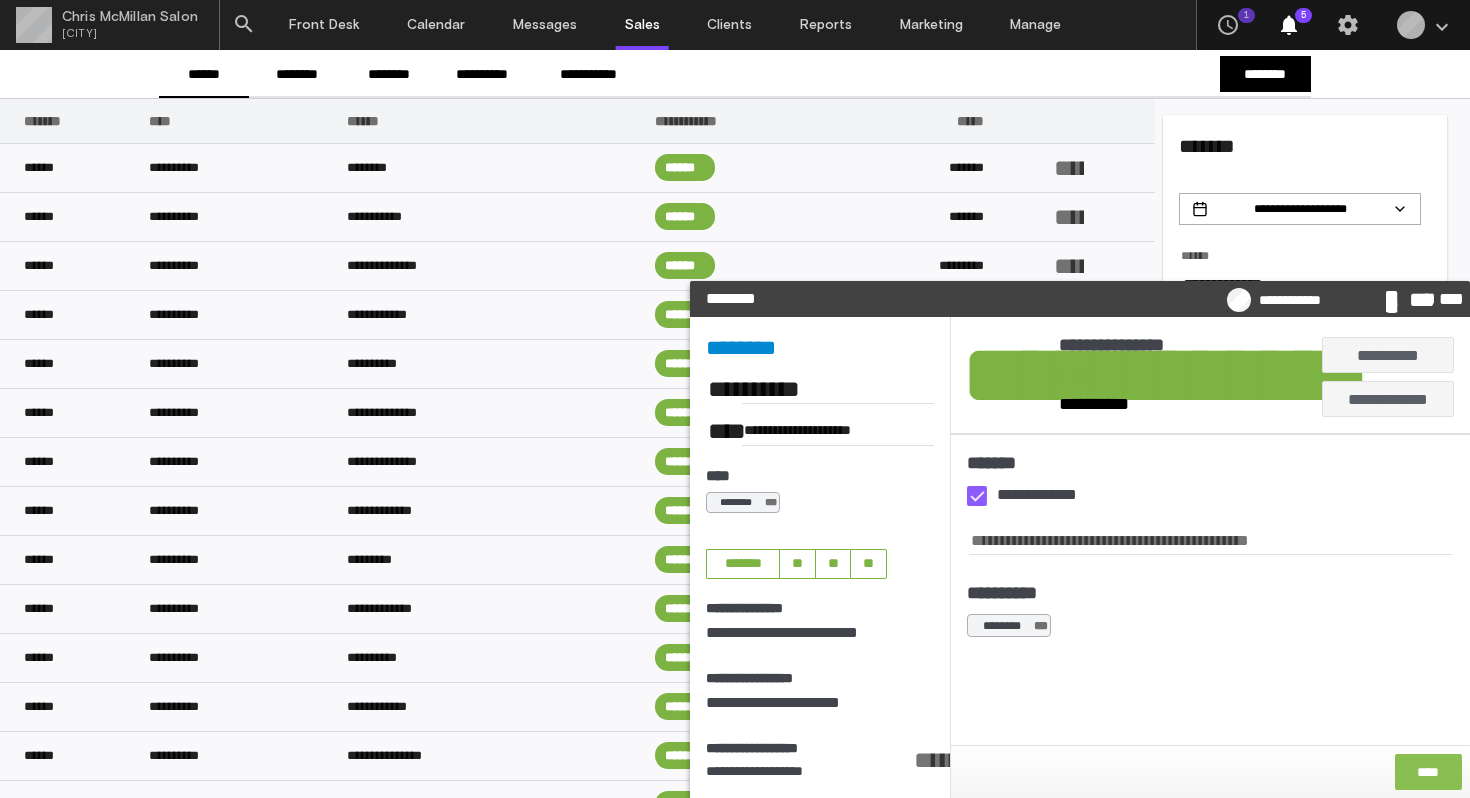 click on "****" at bounding box center (1428, 772) 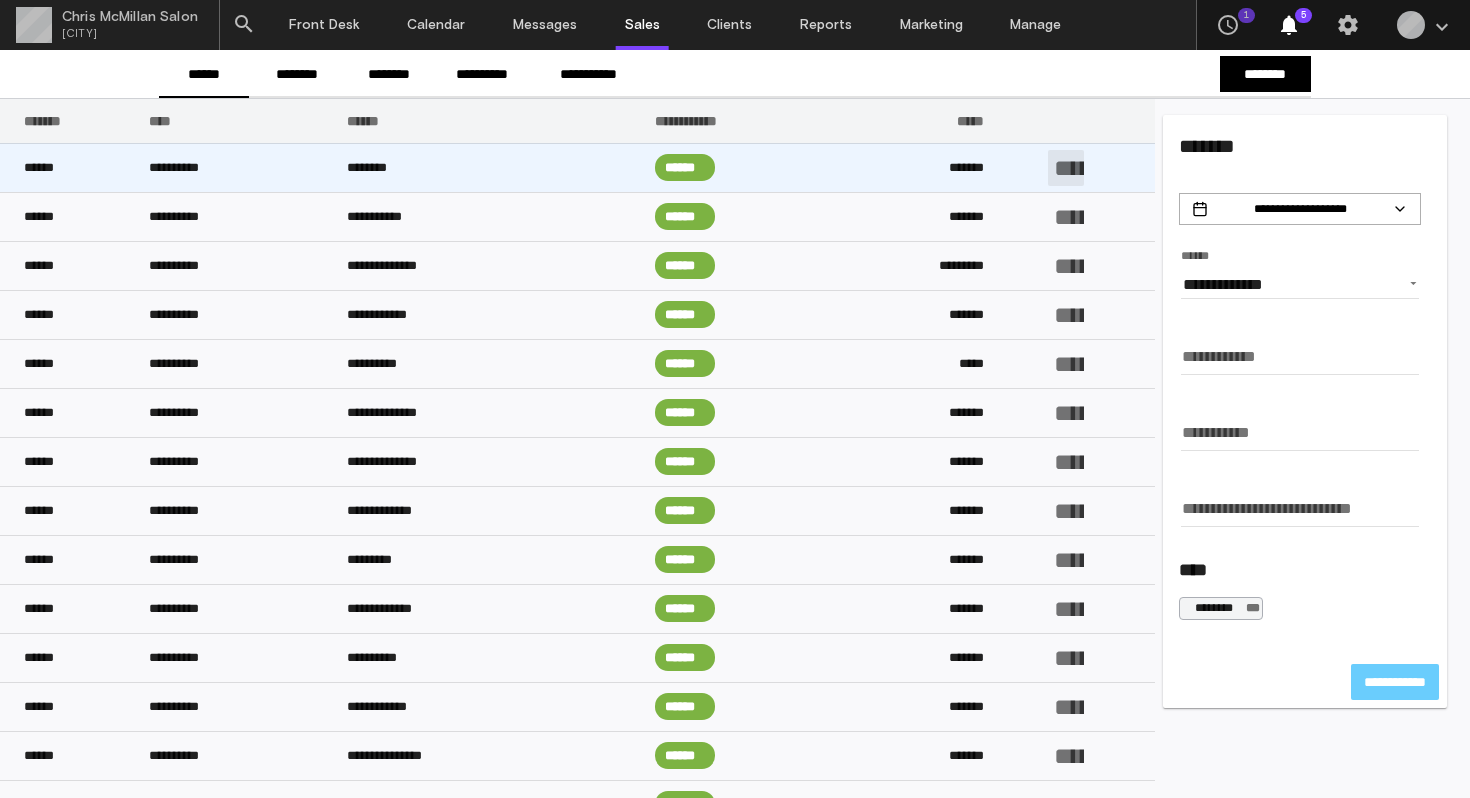 click on "*********" at bounding box center (1066, 168) 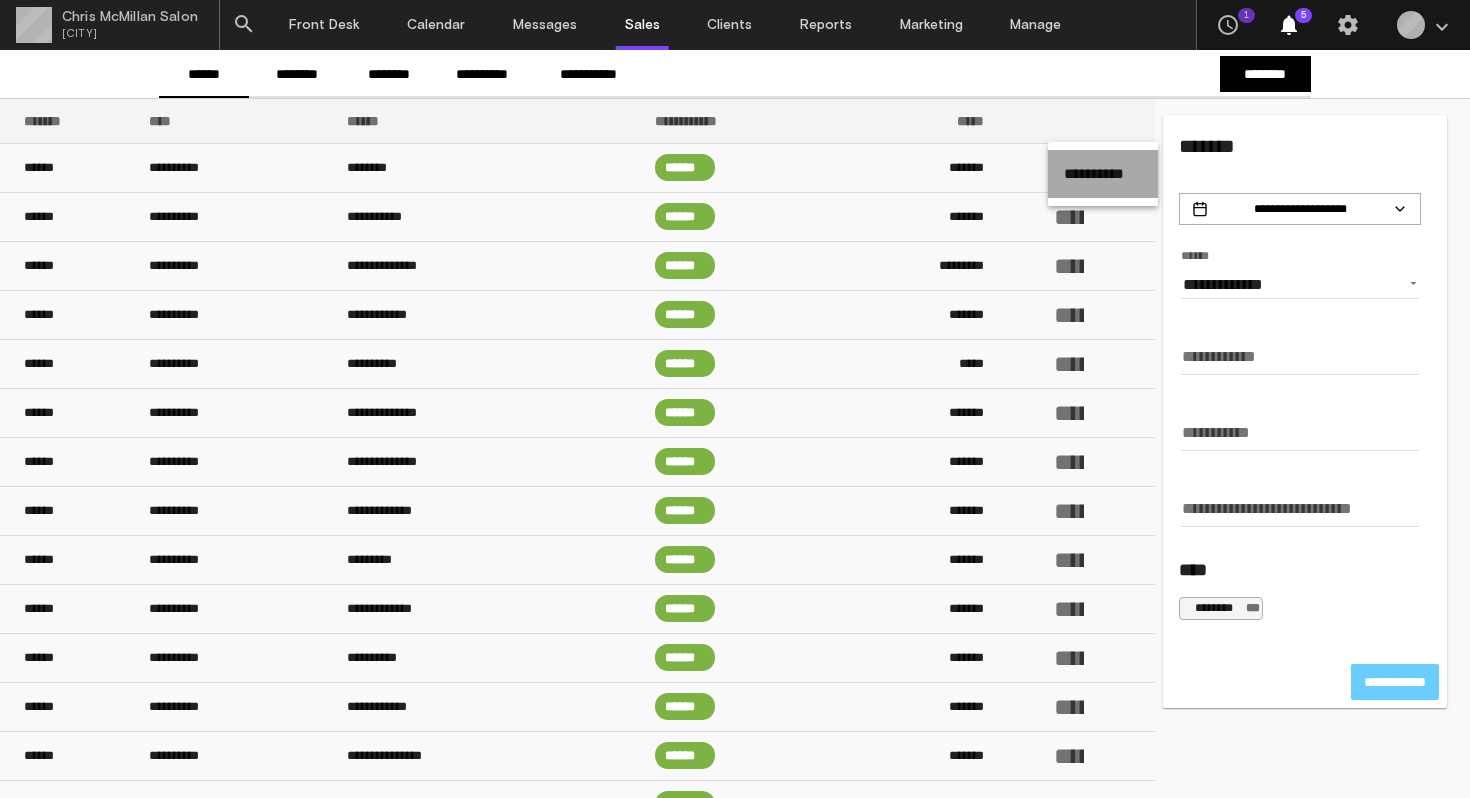 click on "**********" at bounding box center [1103, 174] 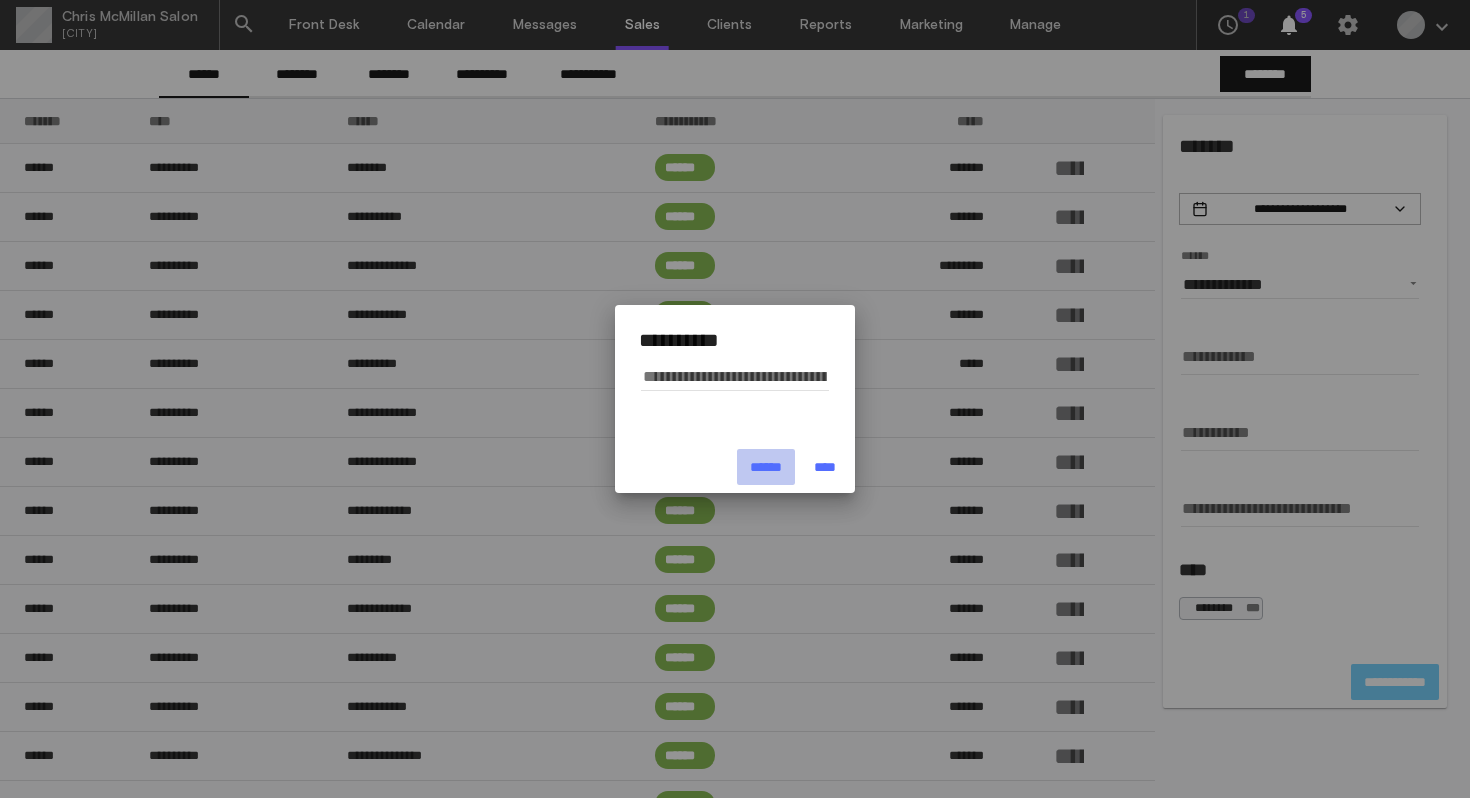 click on "******" at bounding box center [766, 467] 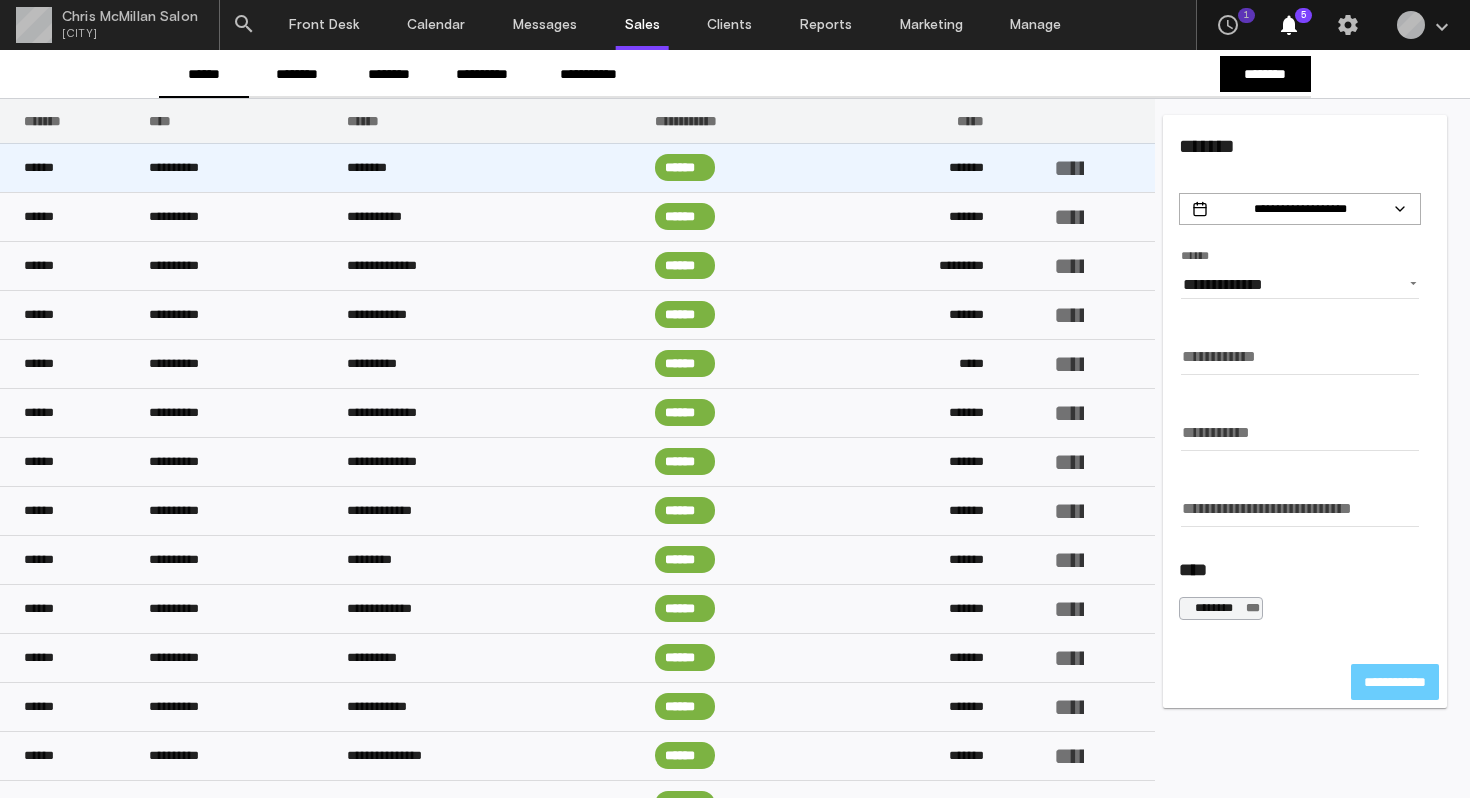click on "********" at bounding box center (501, 167) 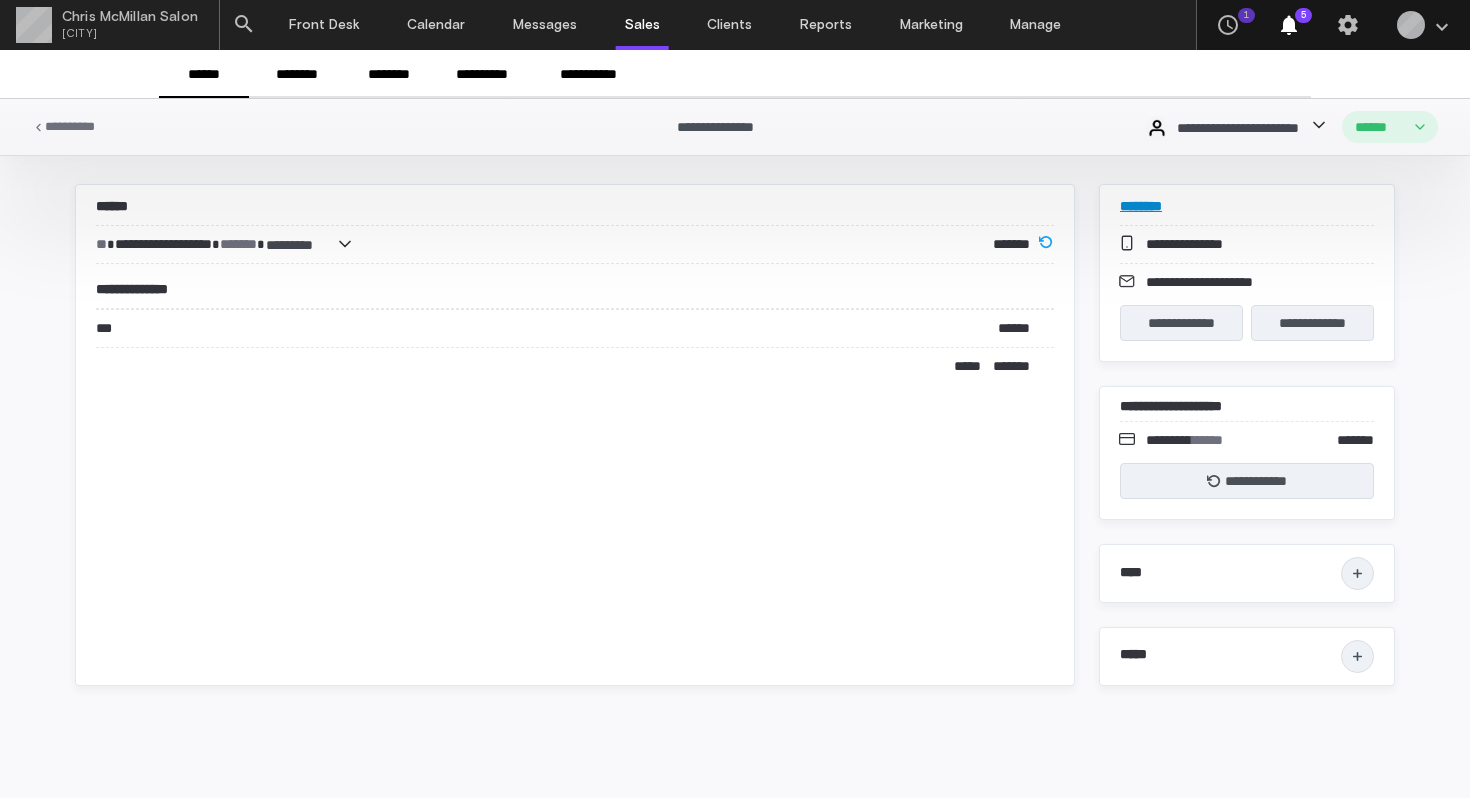 click on "********" at bounding box center [1141, 206] 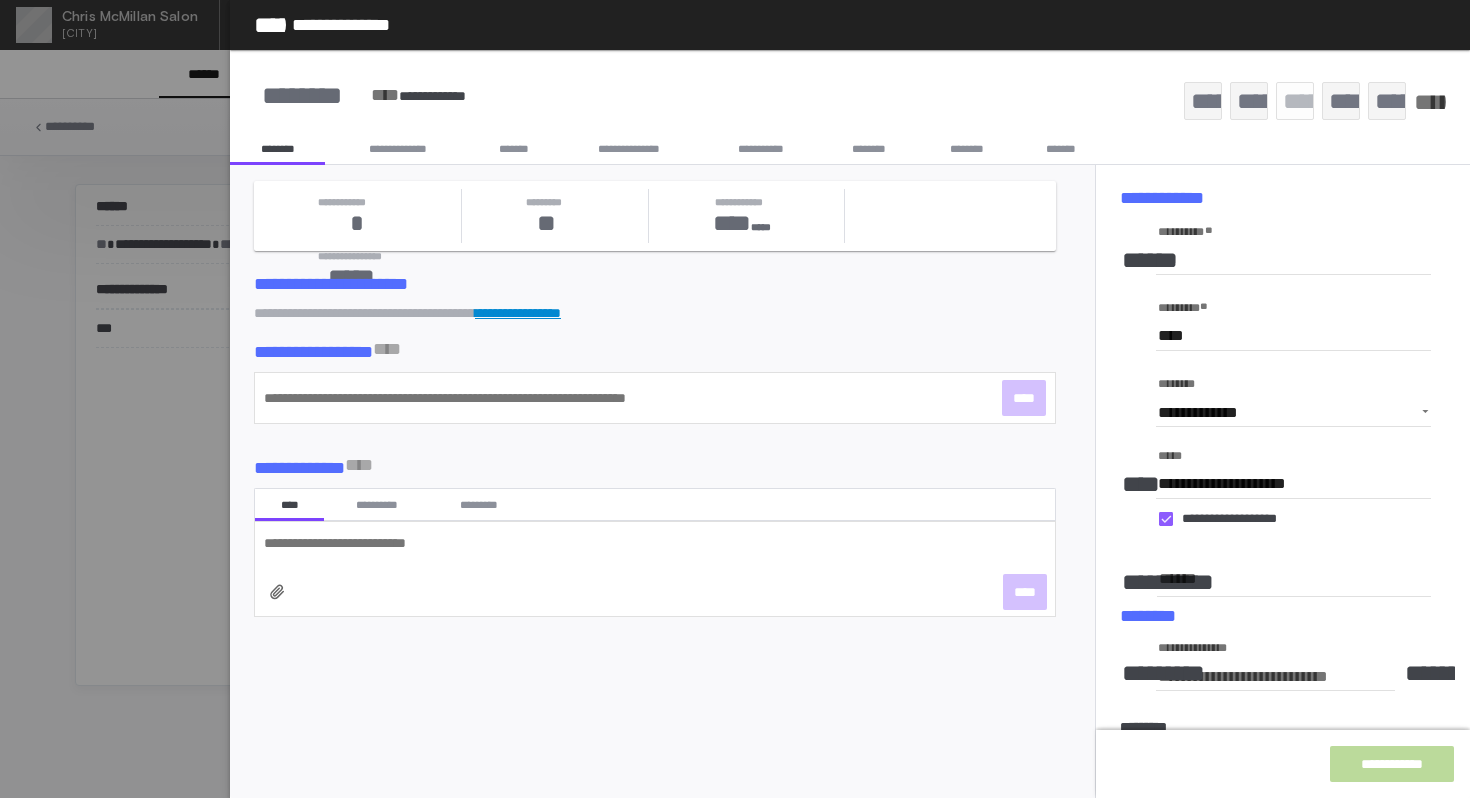 click on "**********" at bounding box center [629, 149] 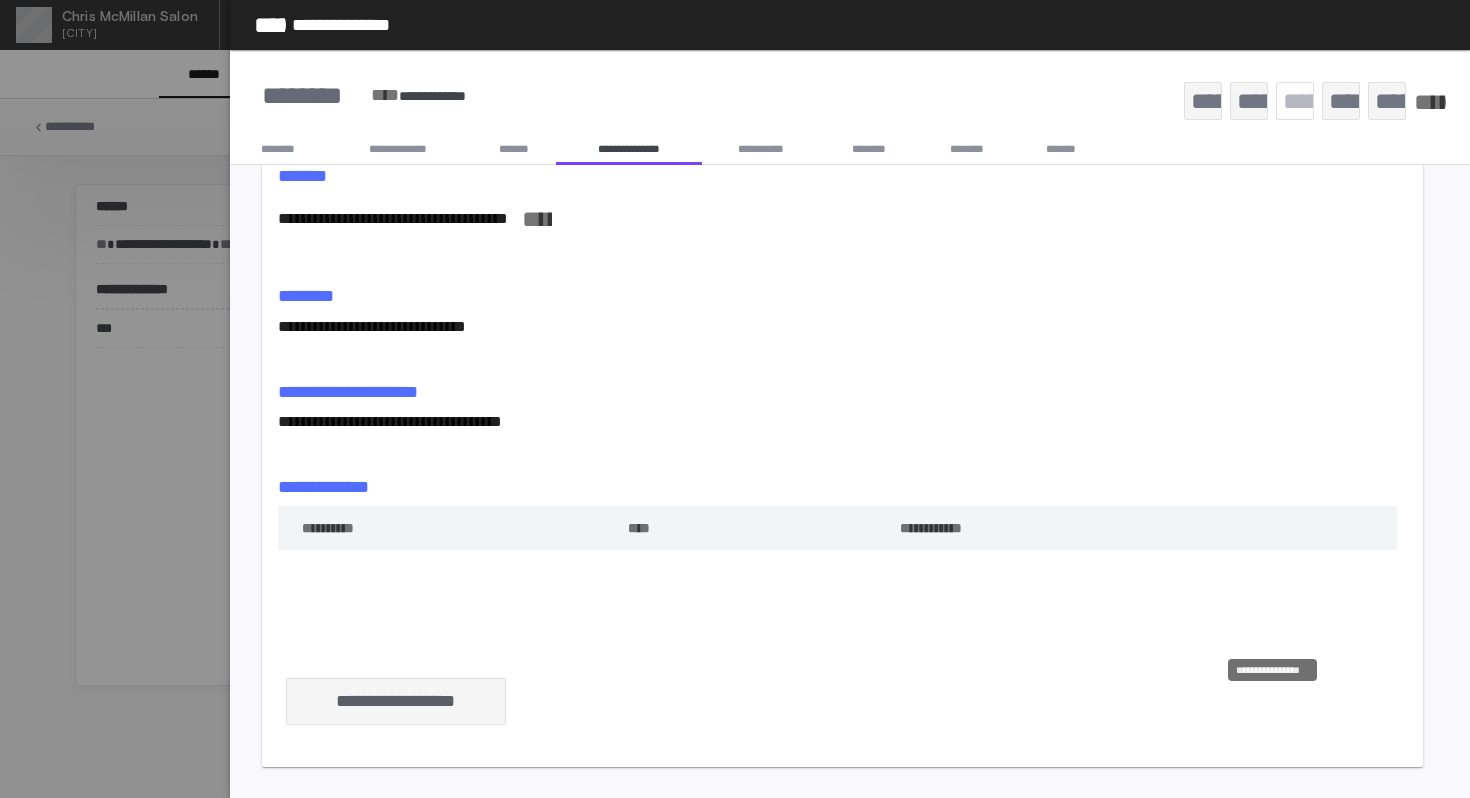 scroll, scrollTop: 3, scrollLeft: 0, axis: vertical 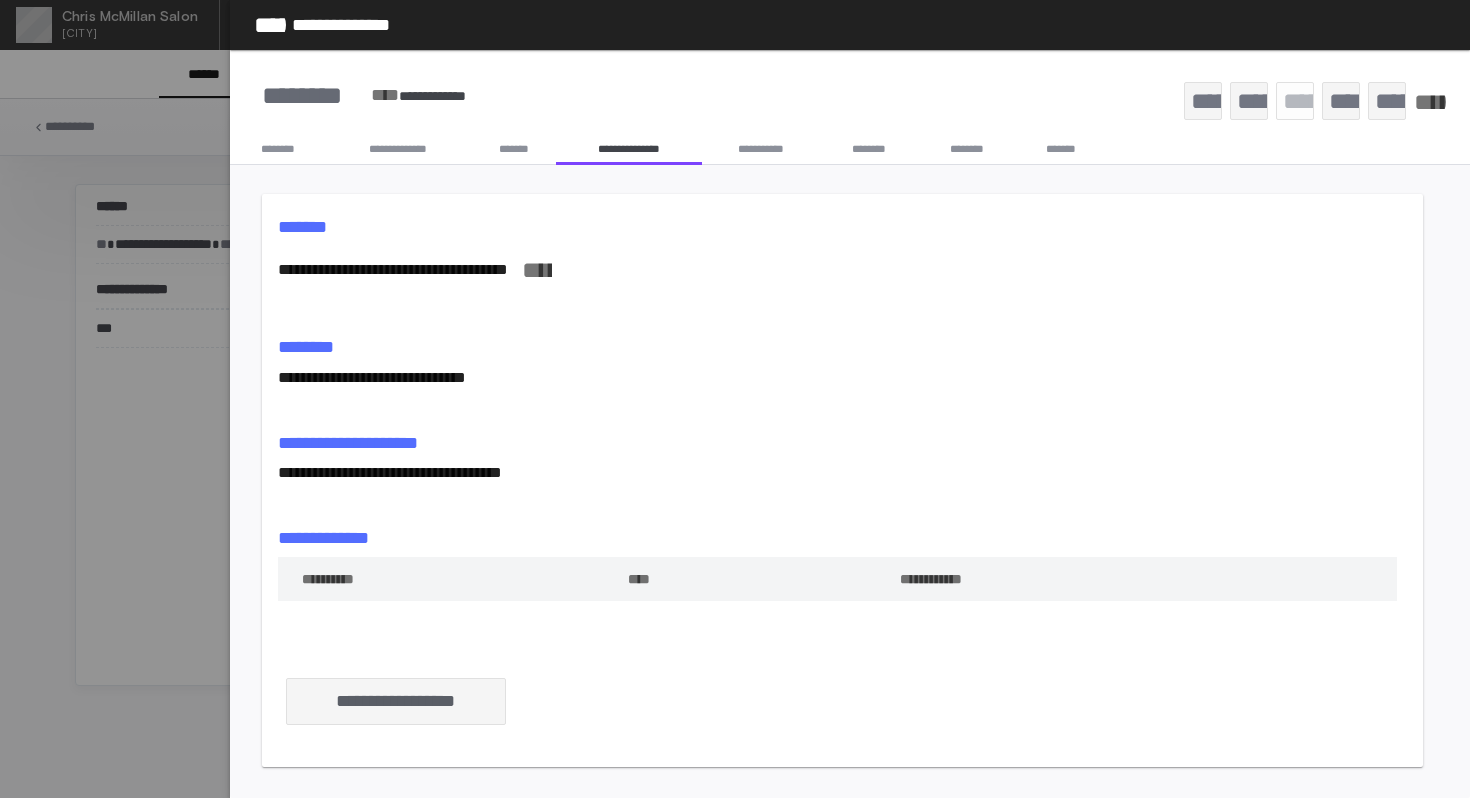 click on "**********" at bounding box center [837, 270] 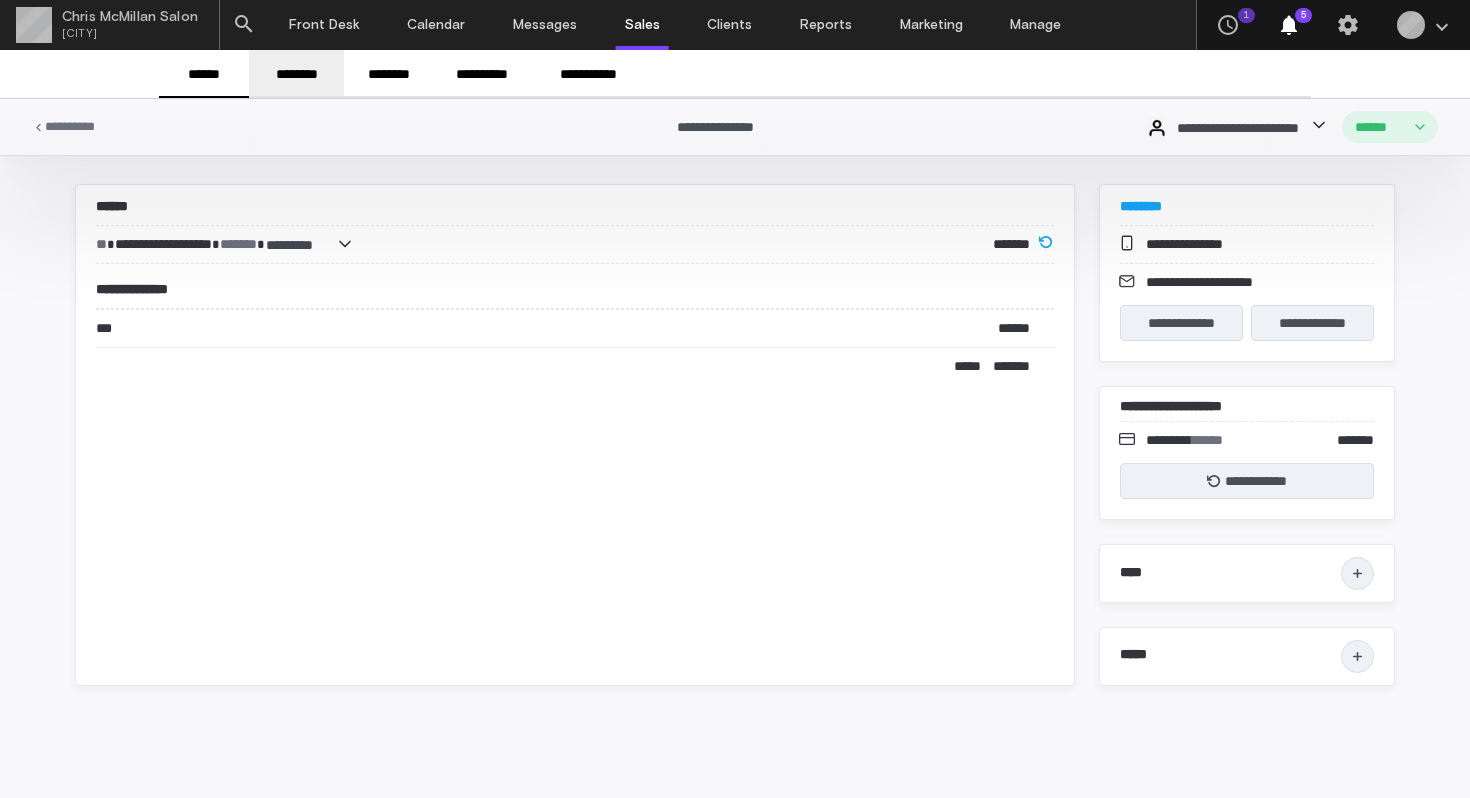 click on "********" at bounding box center (296, 74) 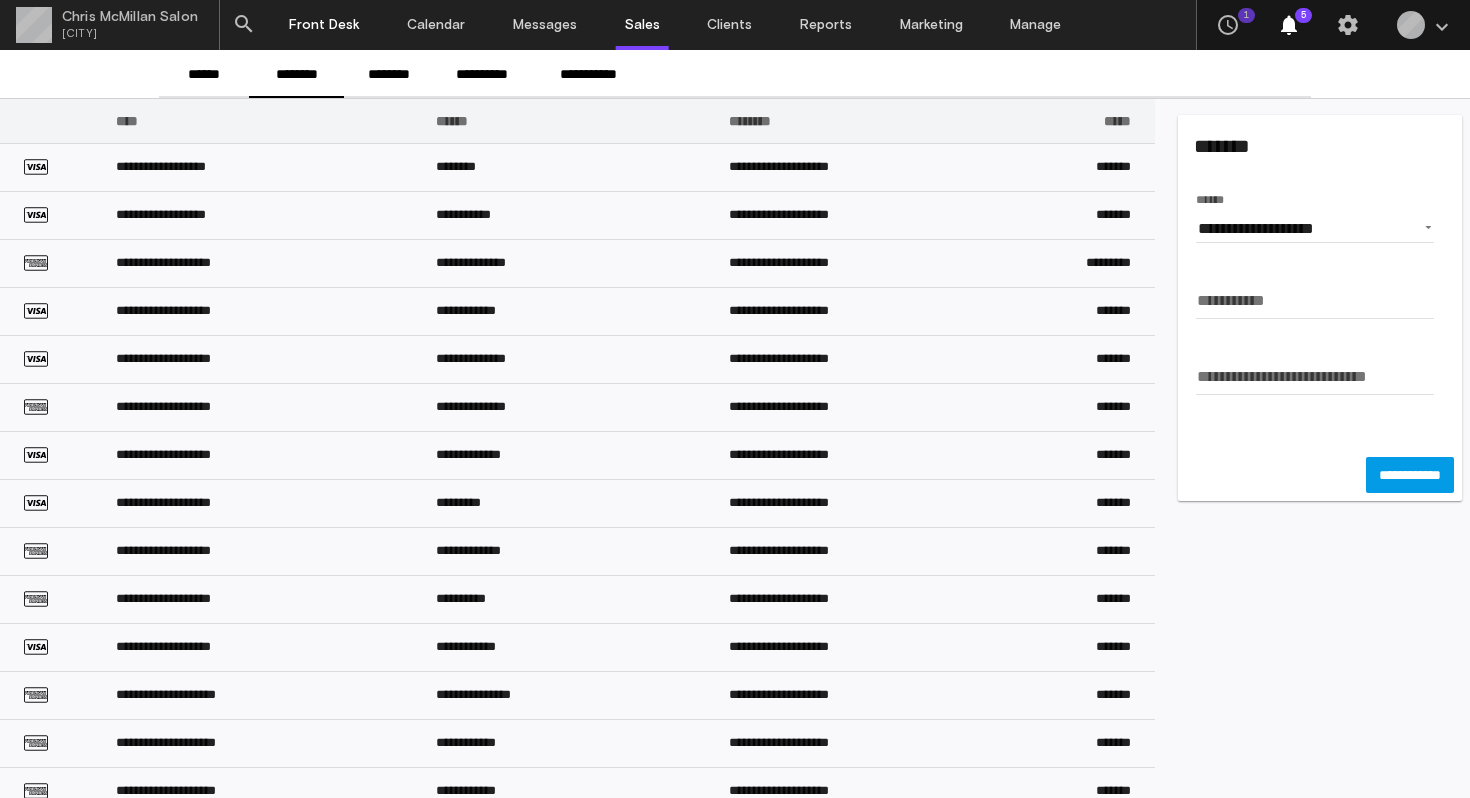 click on "Front Desk" at bounding box center [324, 25] 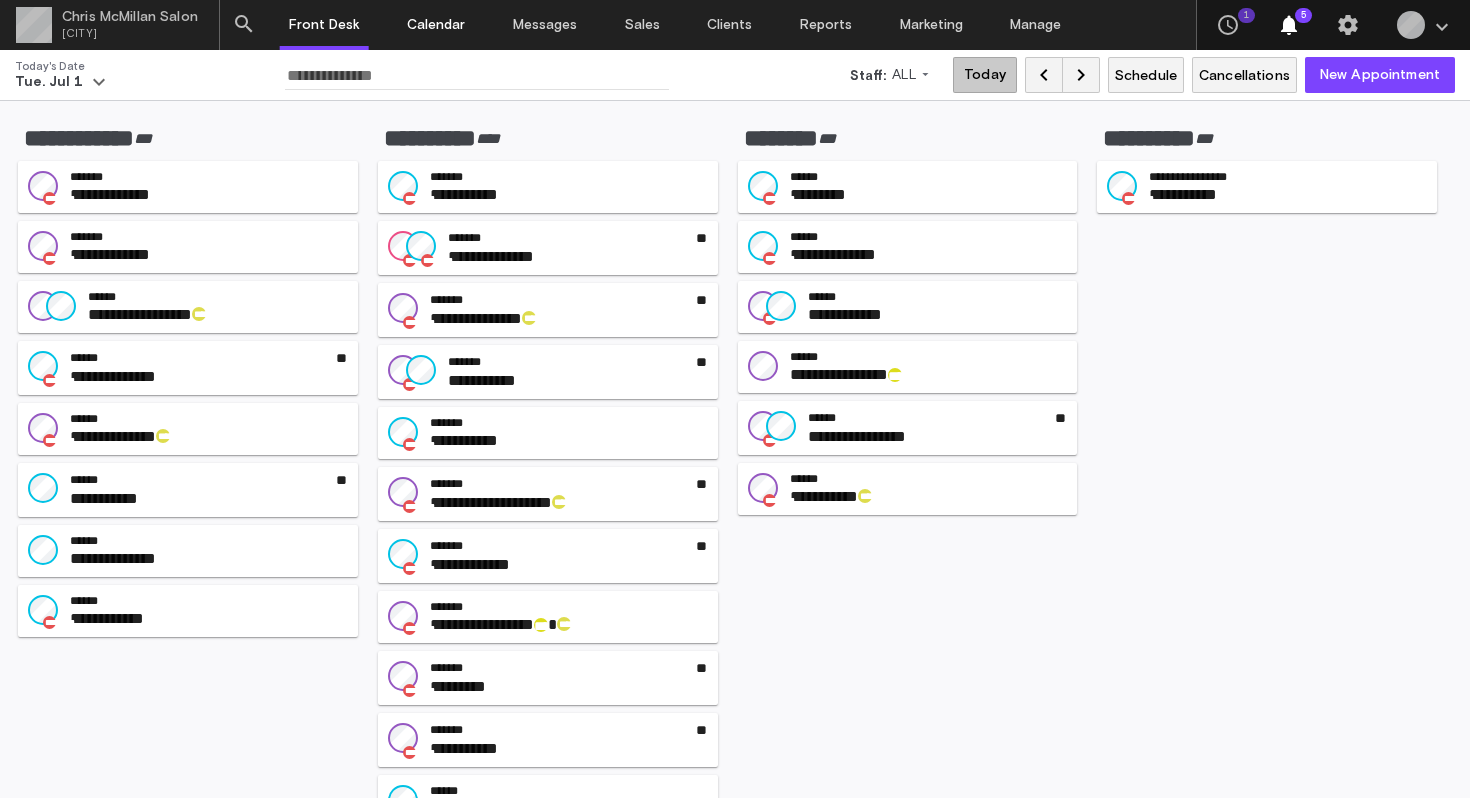 click on "Calendar" at bounding box center [436, 25] 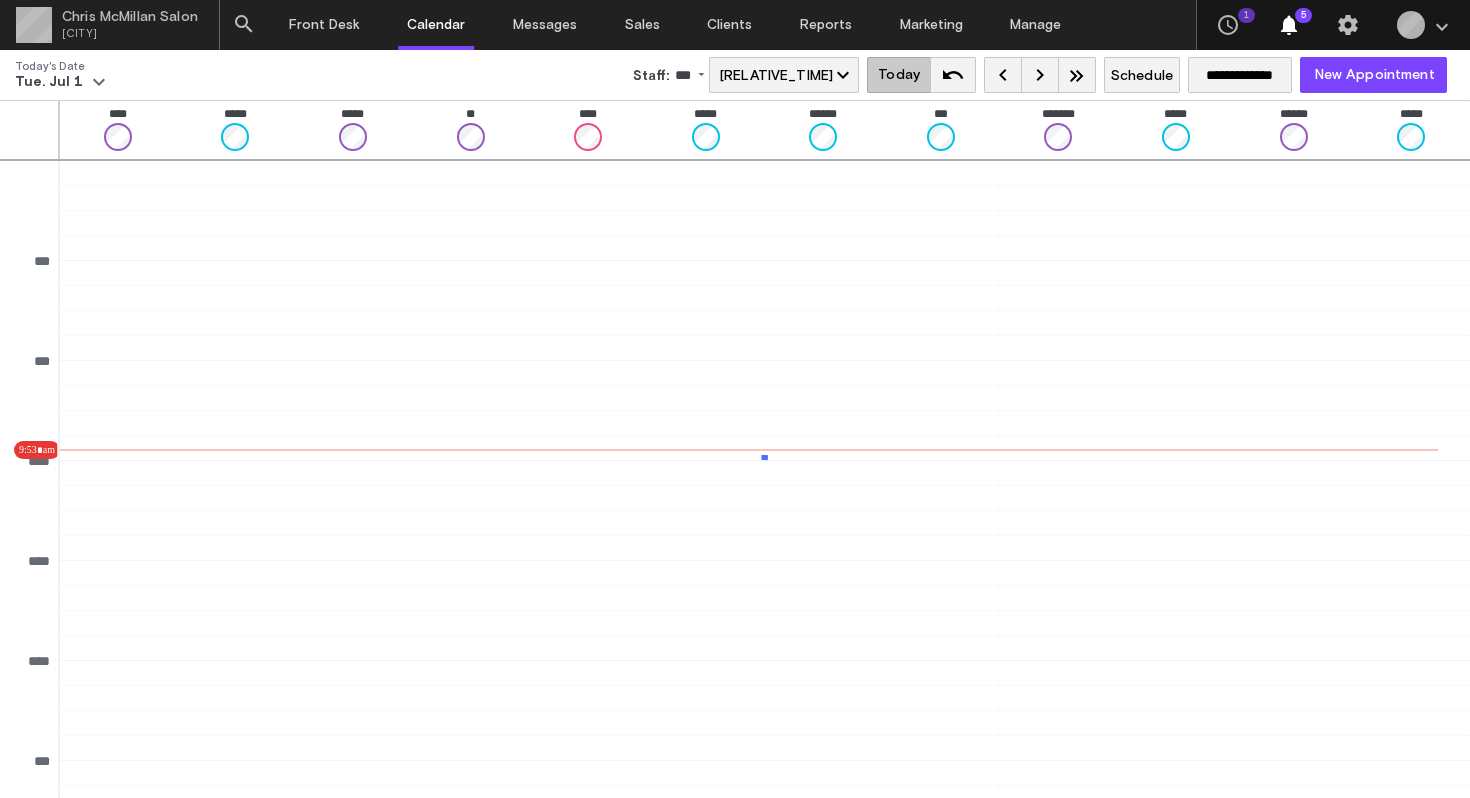scroll, scrollTop: 190, scrollLeft: 0, axis: vertical 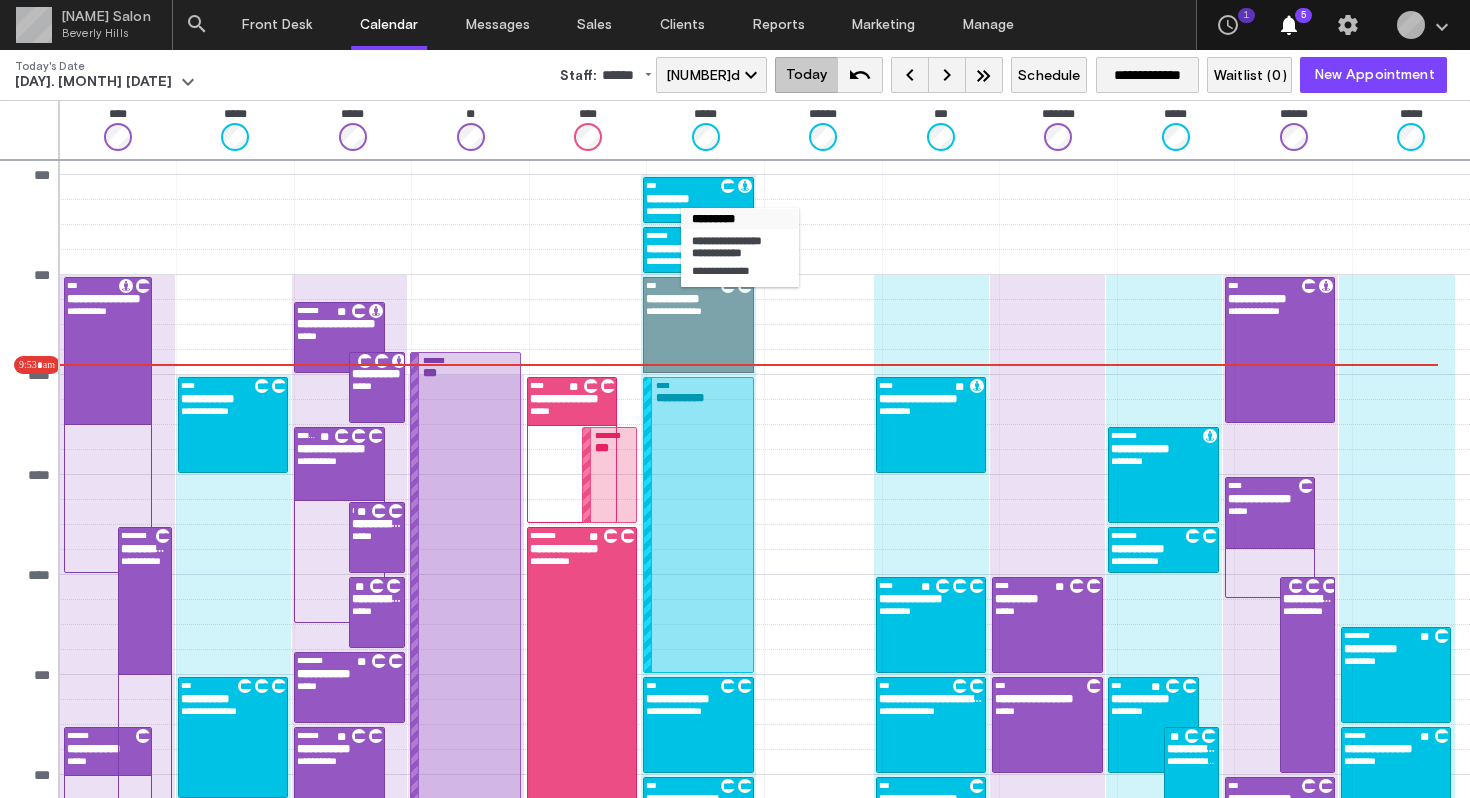 click on "**********" at bounding box center [698, 211] 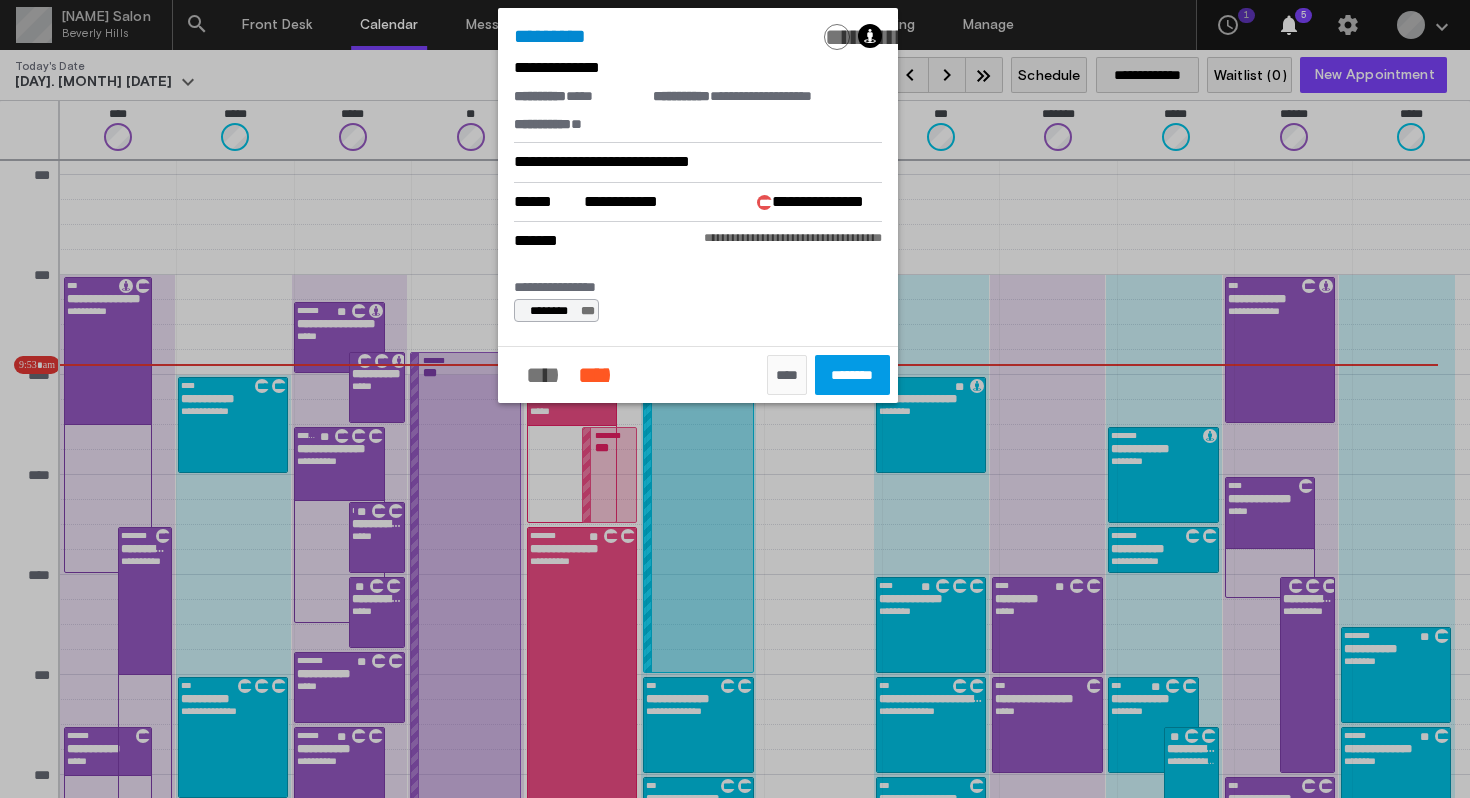 click on "****" at bounding box center (787, 375) 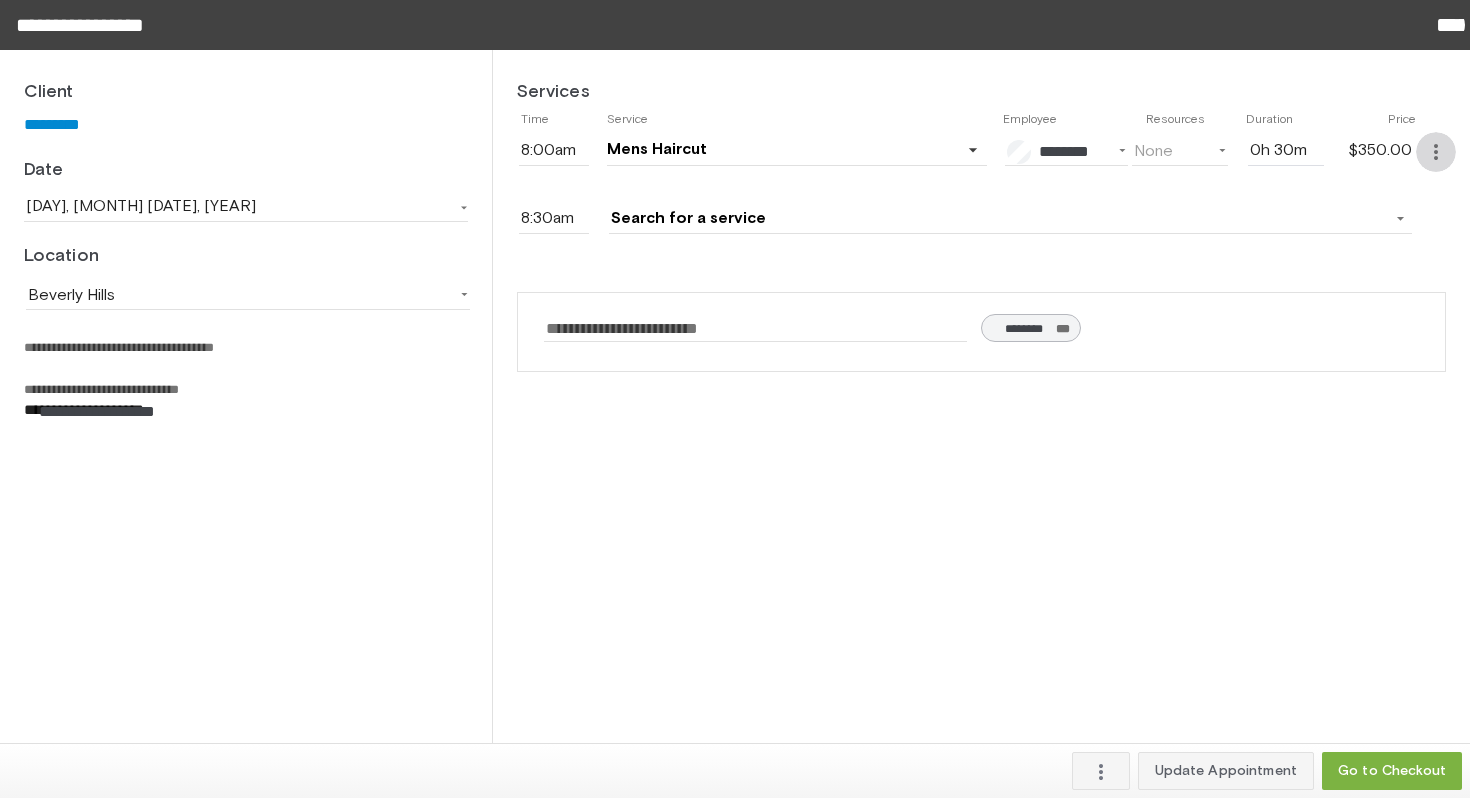 click on "more_vert" at bounding box center [1436, 152] 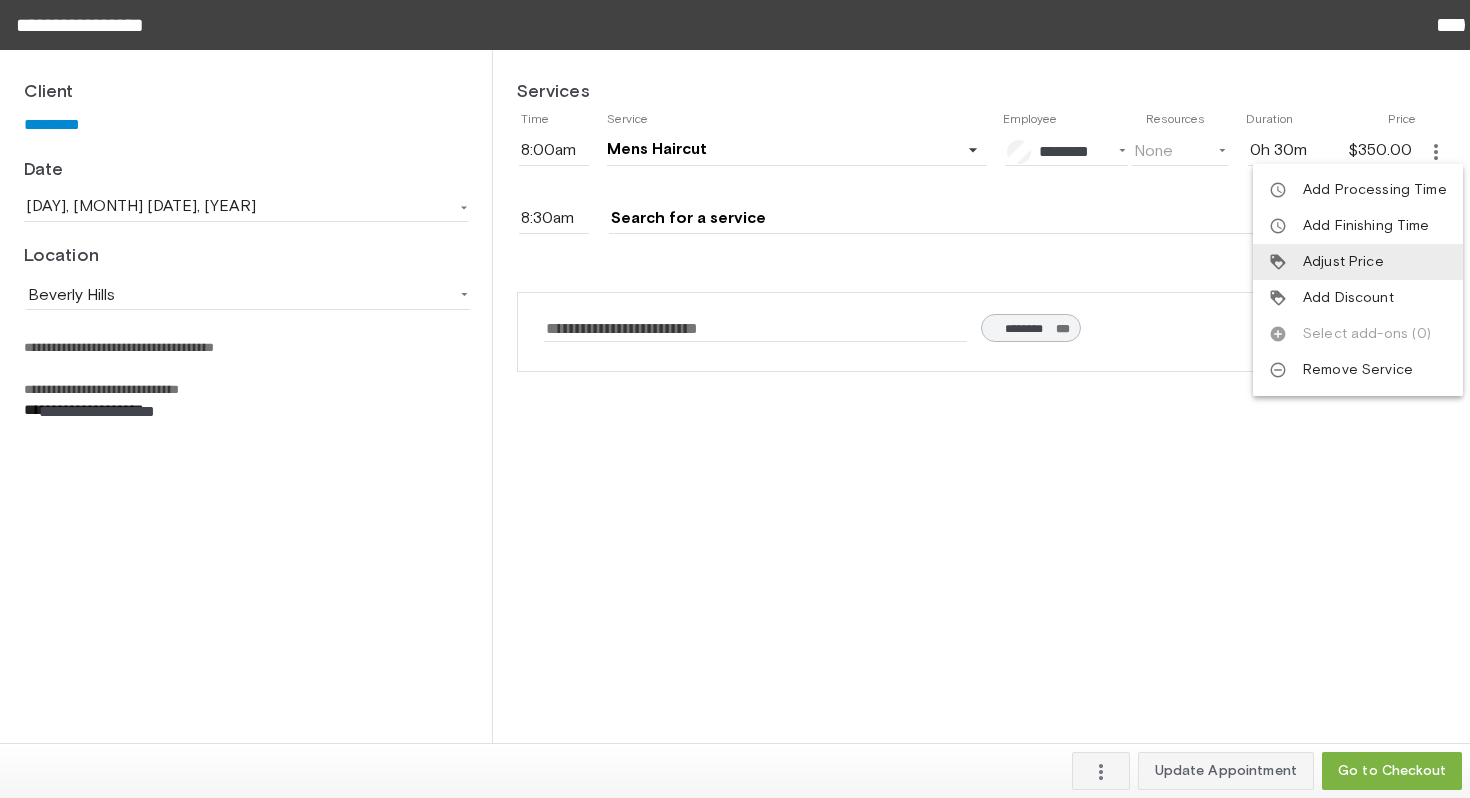 click on "Adjust Price" at bounding box center (1343, 262) 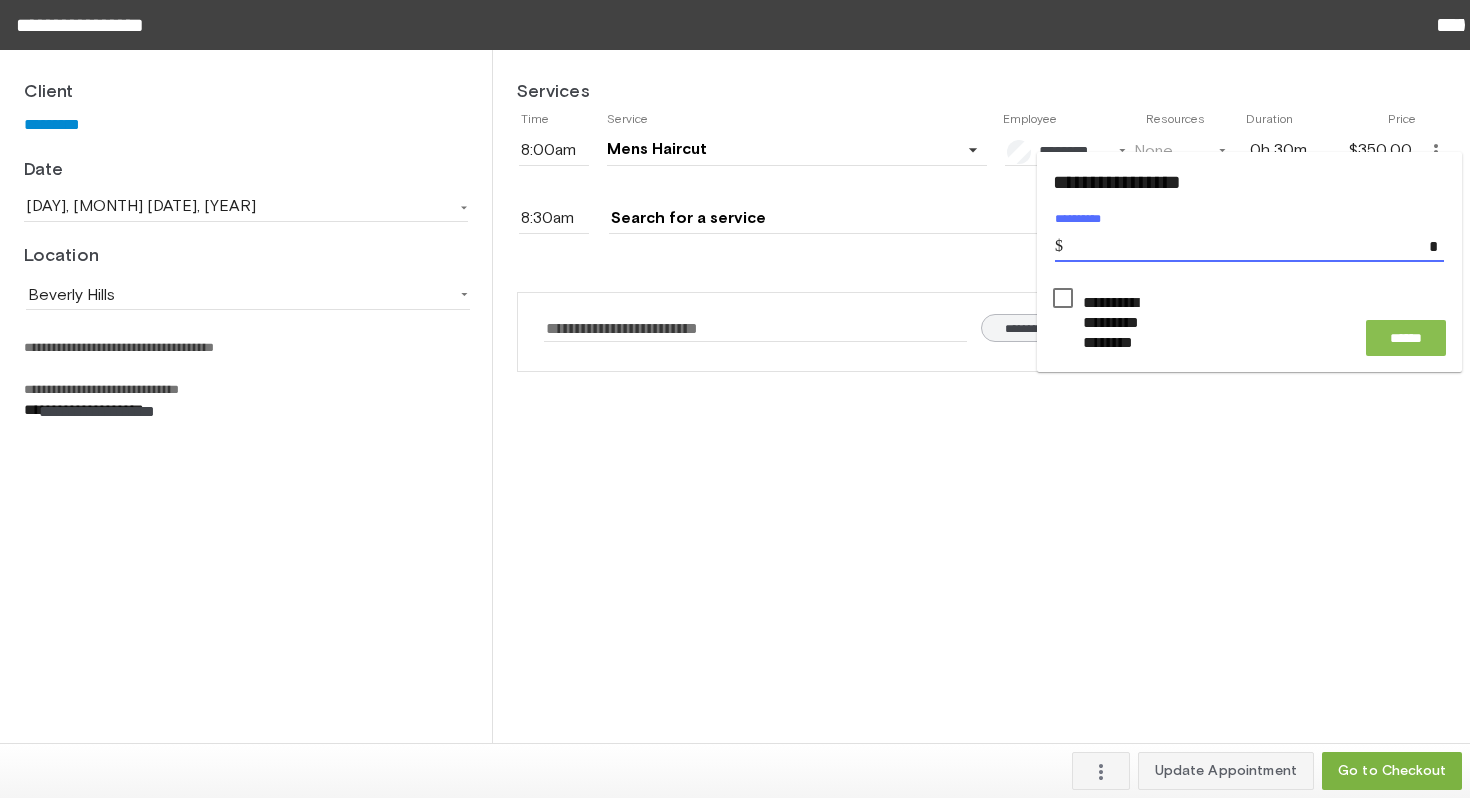 type on "*" 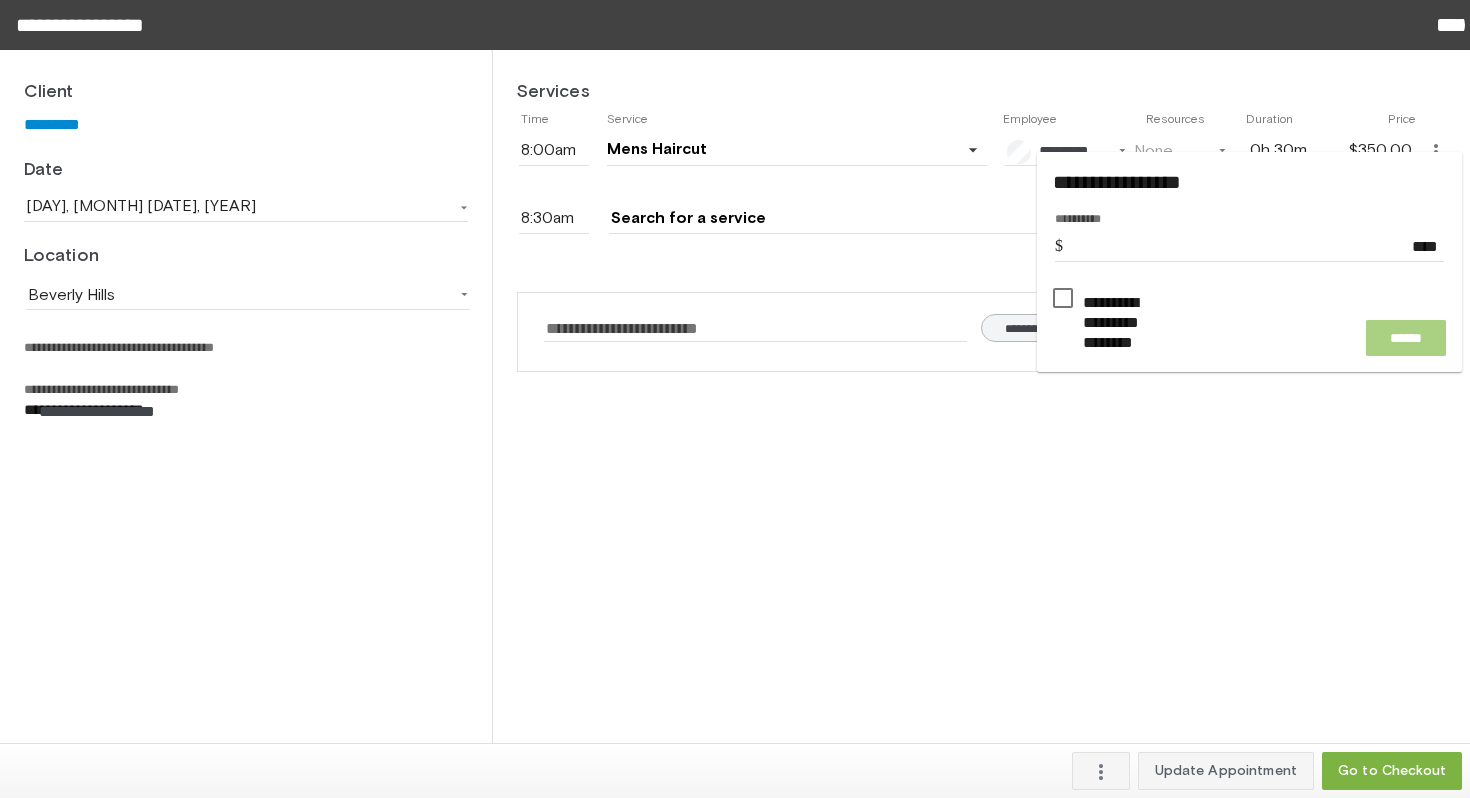 click on "******" at bounding box center (1406, 338) 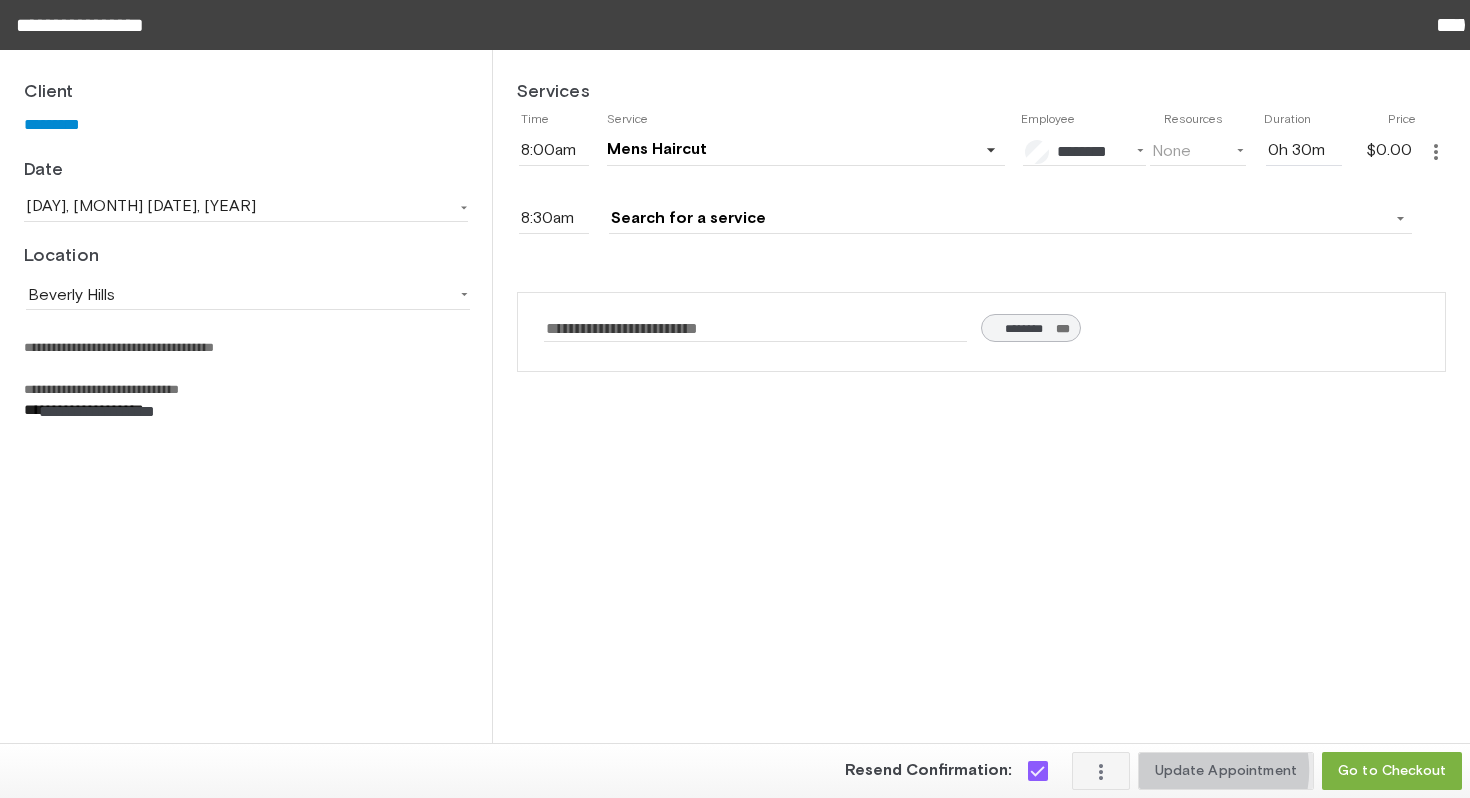 click on "Update Appointment" at bounding box center (1226, 771) 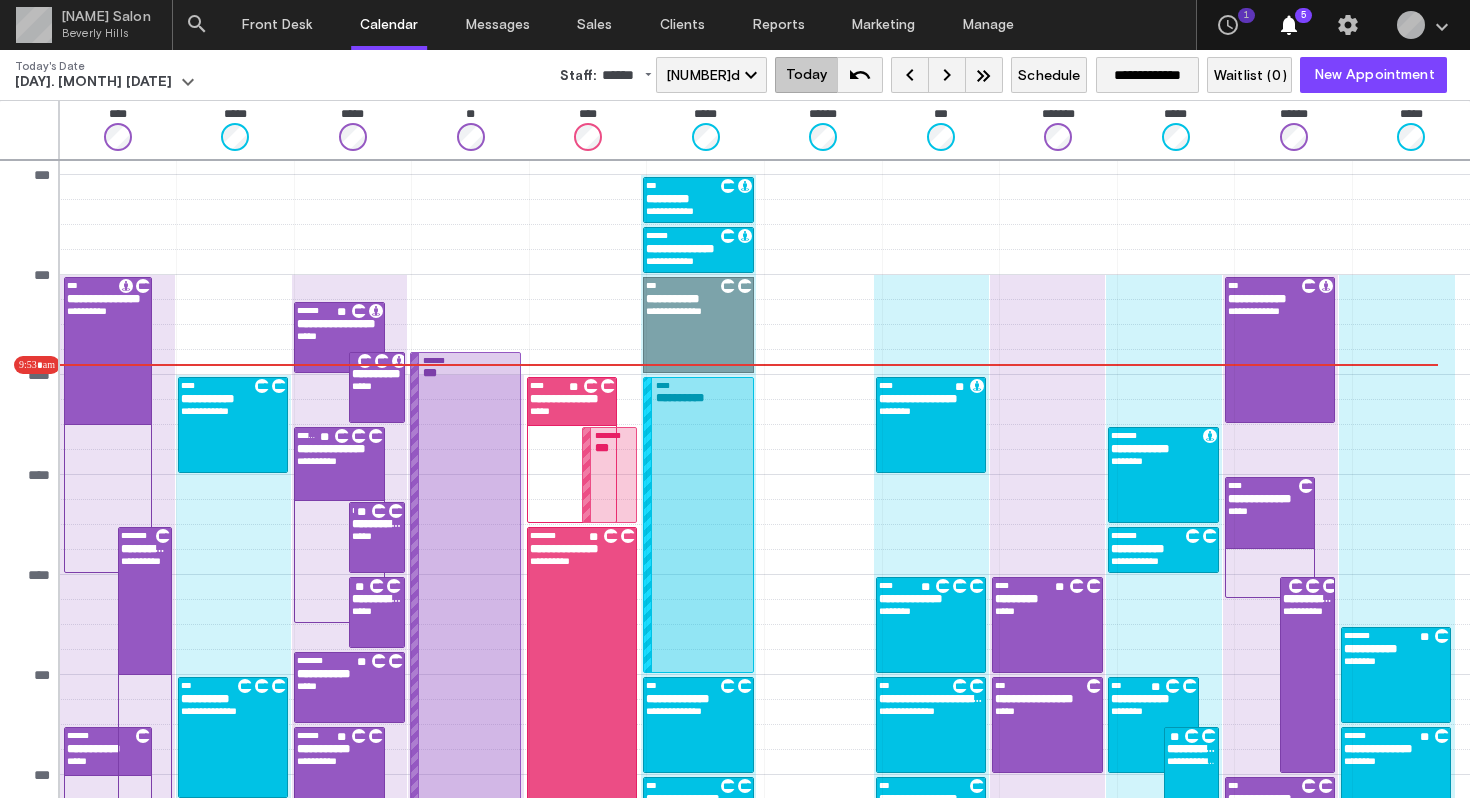 click on "*********" at bounding box center (698, 199) 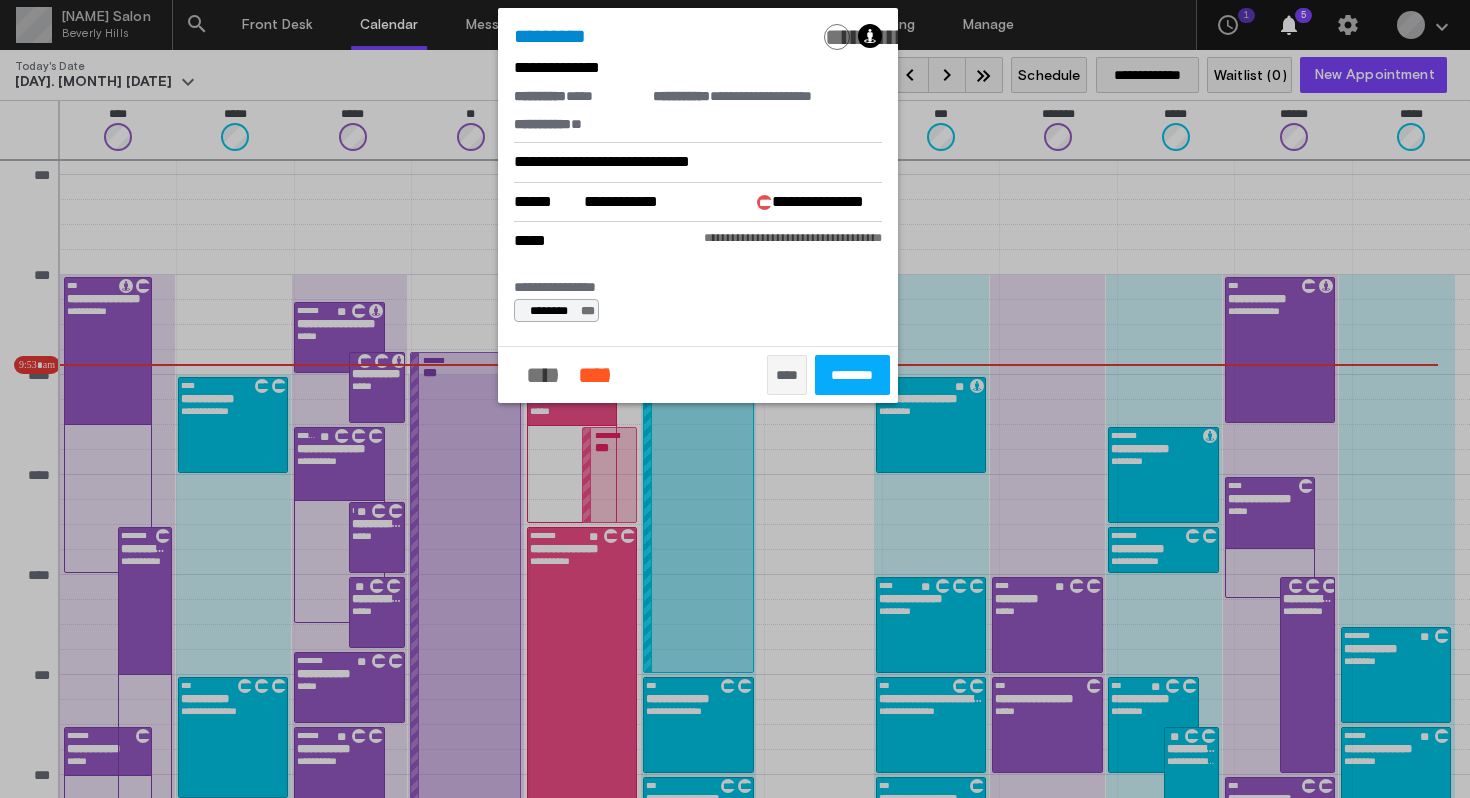click on "********" at bounding box center (853, 375) 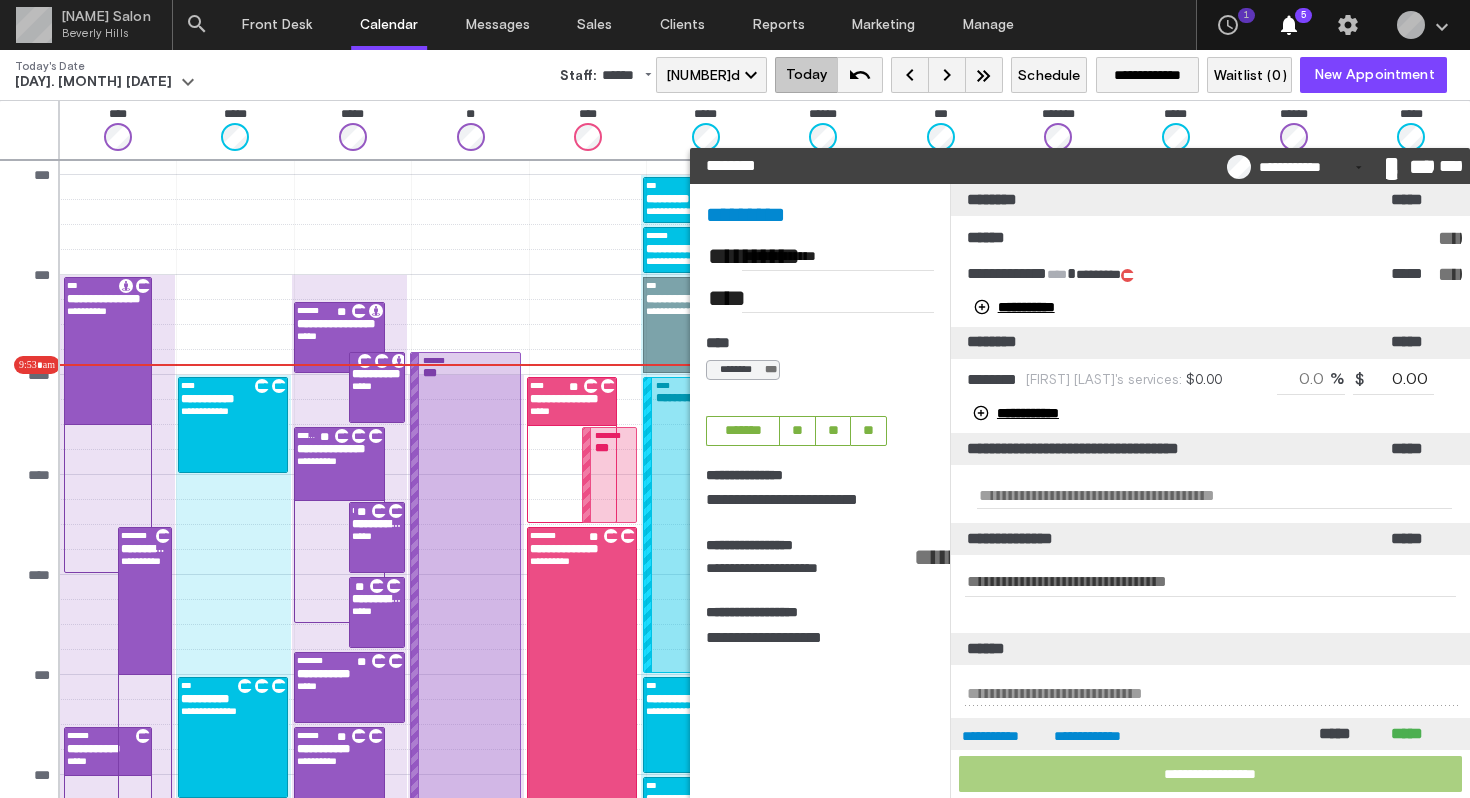 click on "**********" at bounding box center [1210, 774] 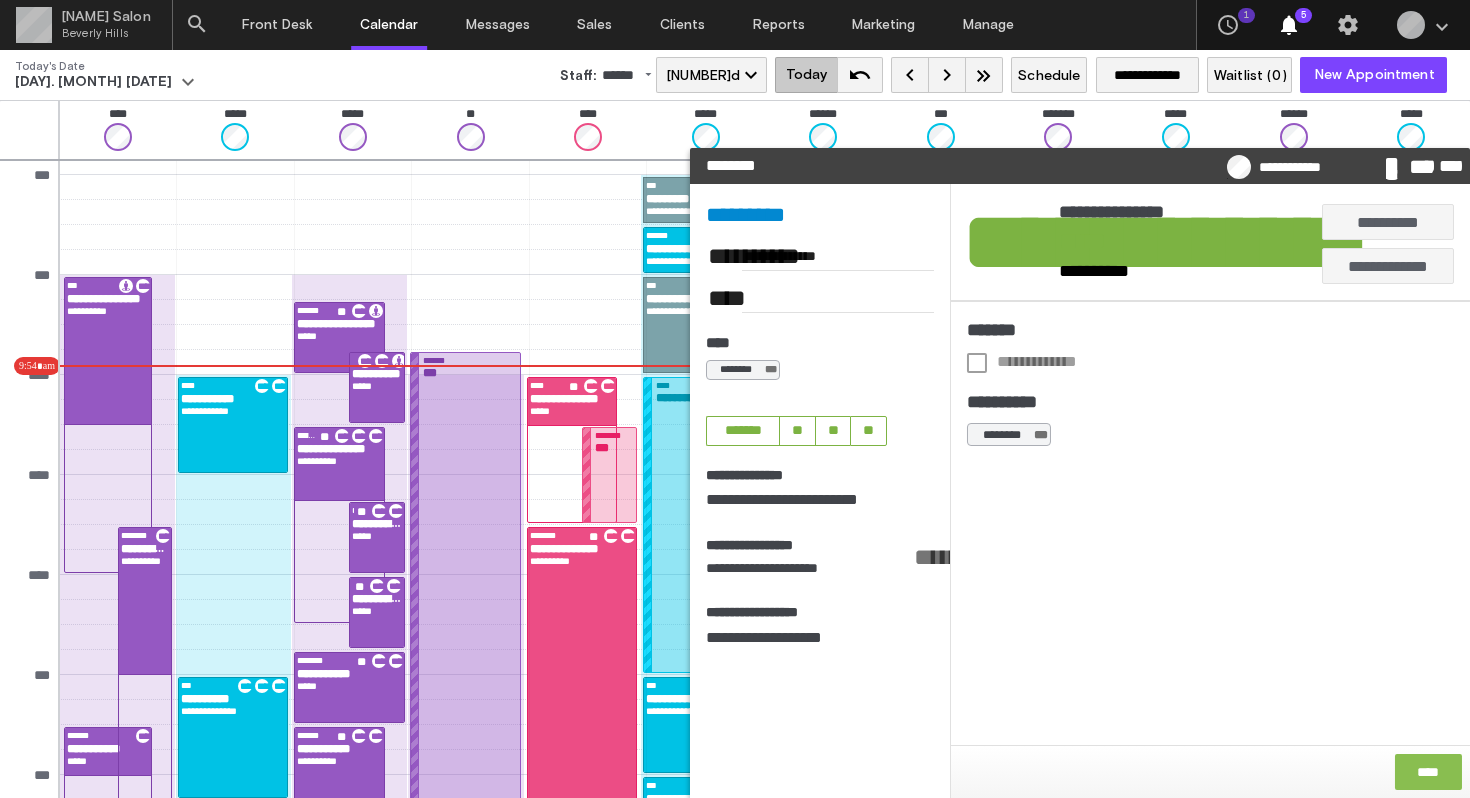 click on "****" at bounding box center [1428, 772] 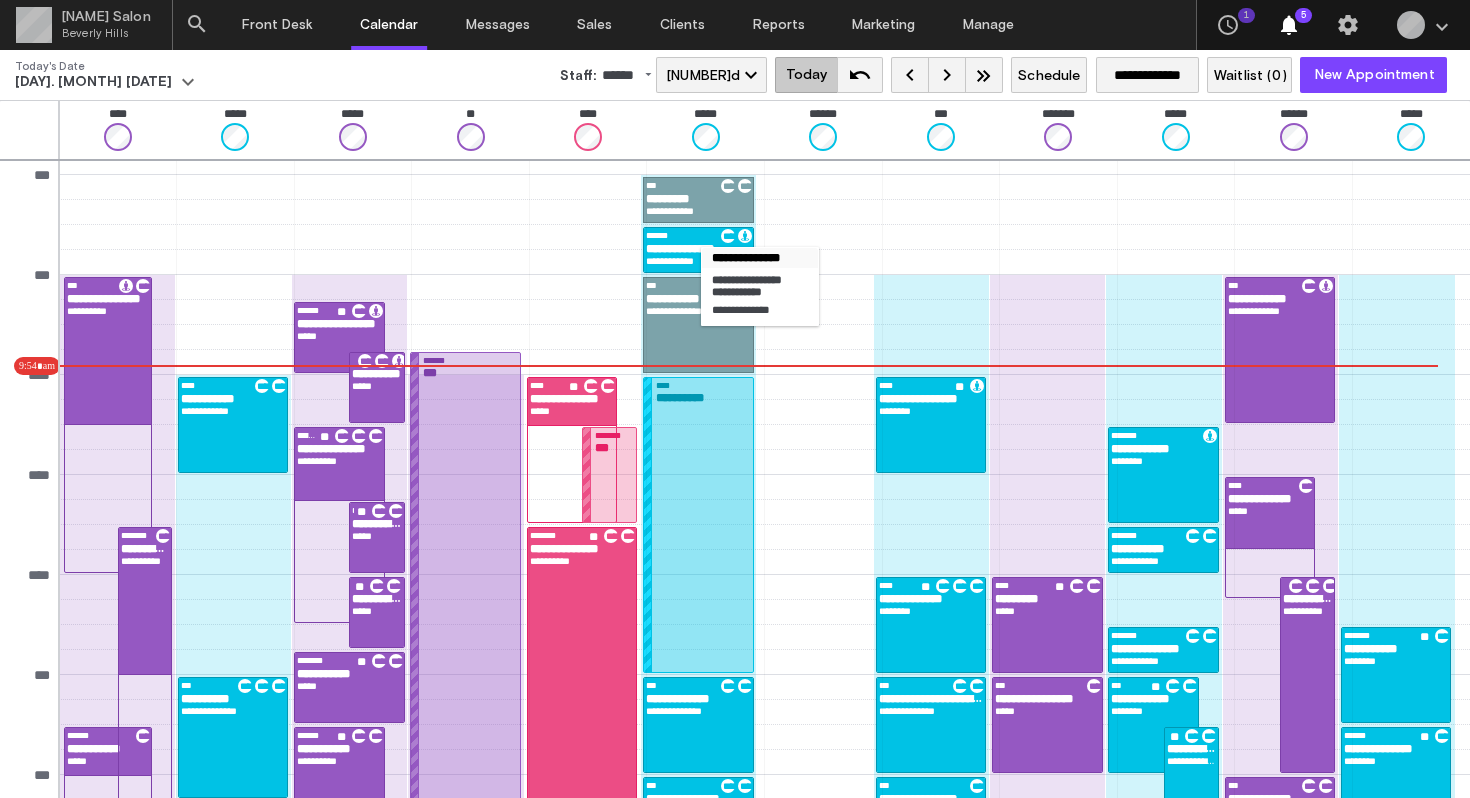 click on "**********" at bounding box center [698, 249] 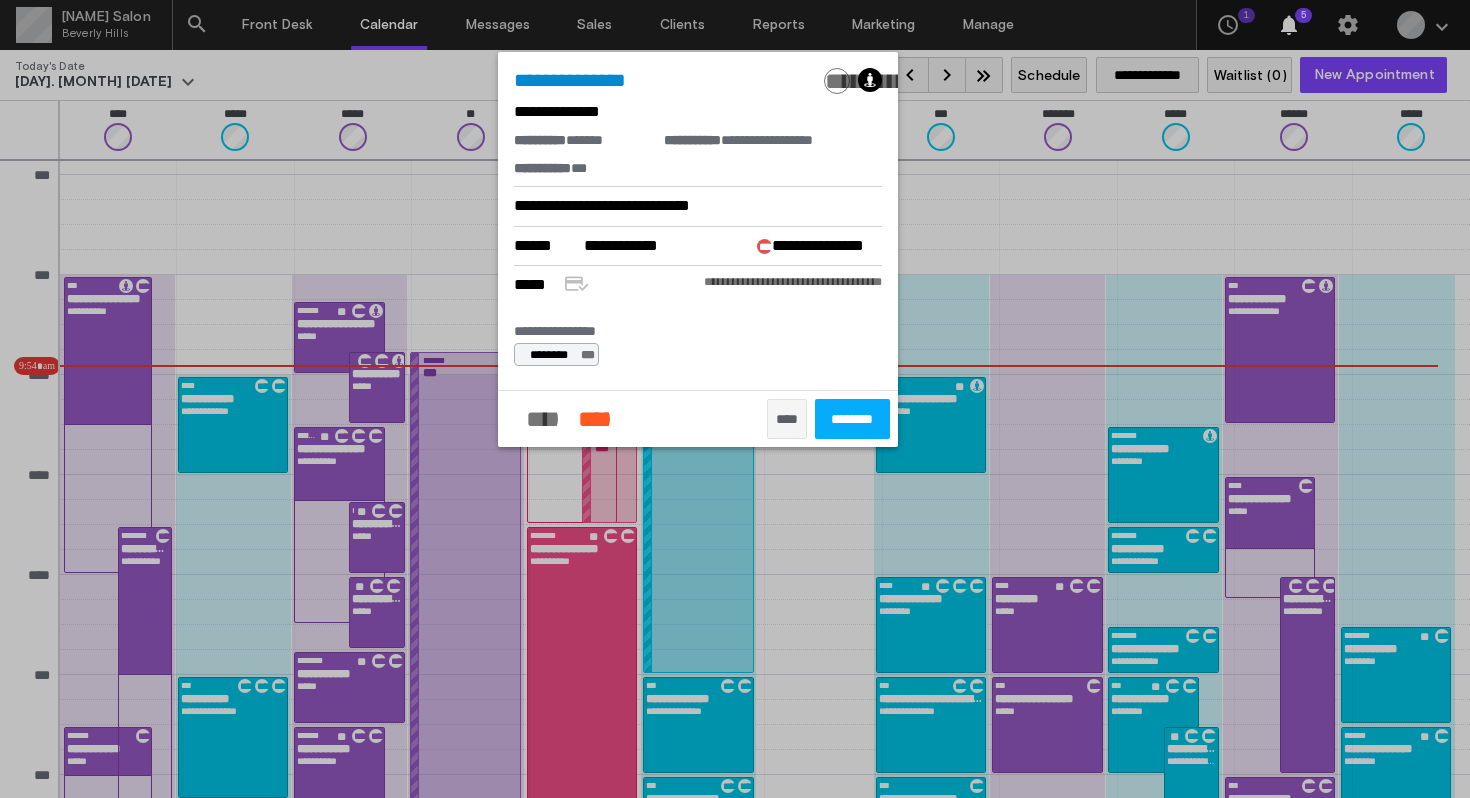 click on "********" at bounding box center [853, 419] 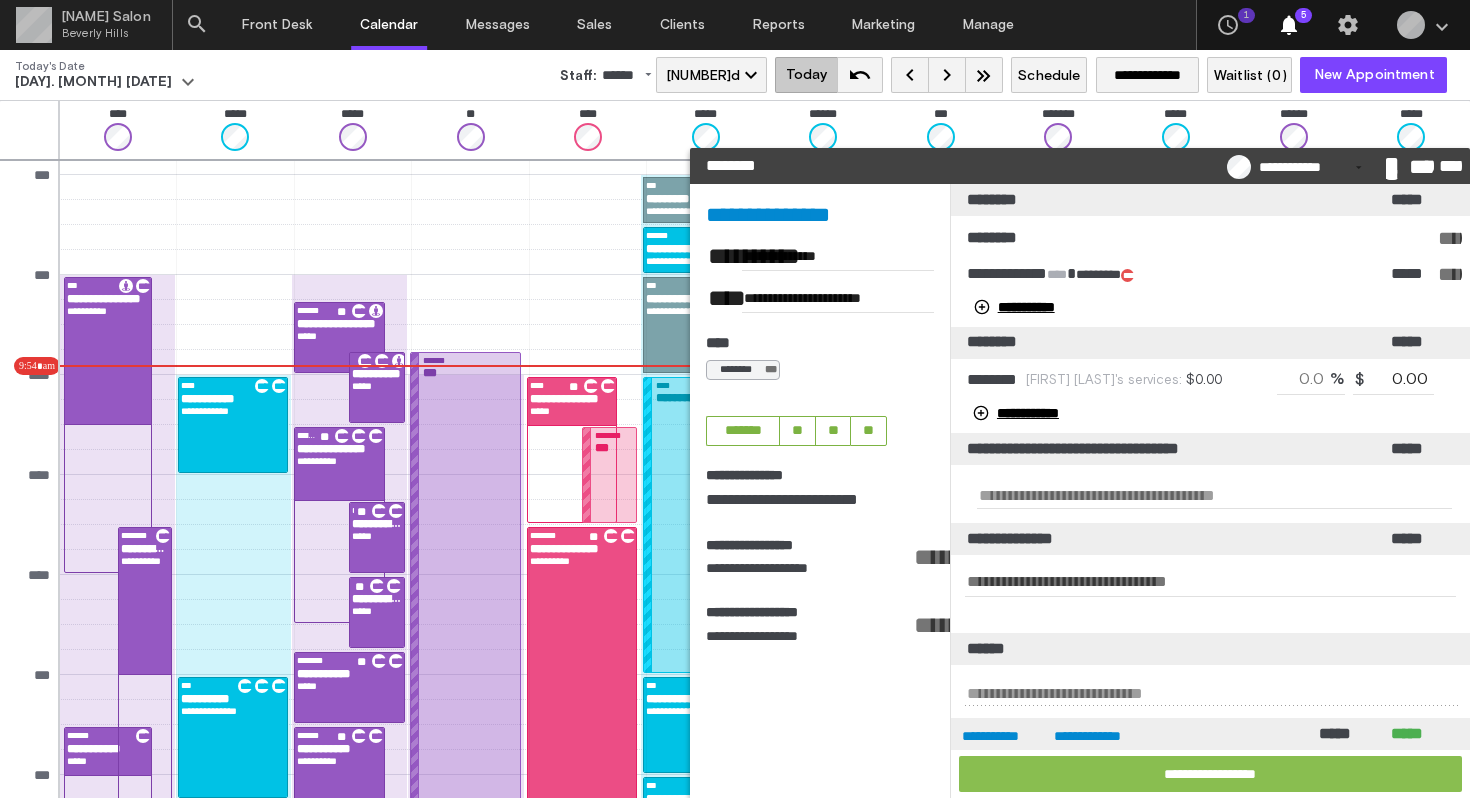 click on "**********" at bounding box center [1210, 774] 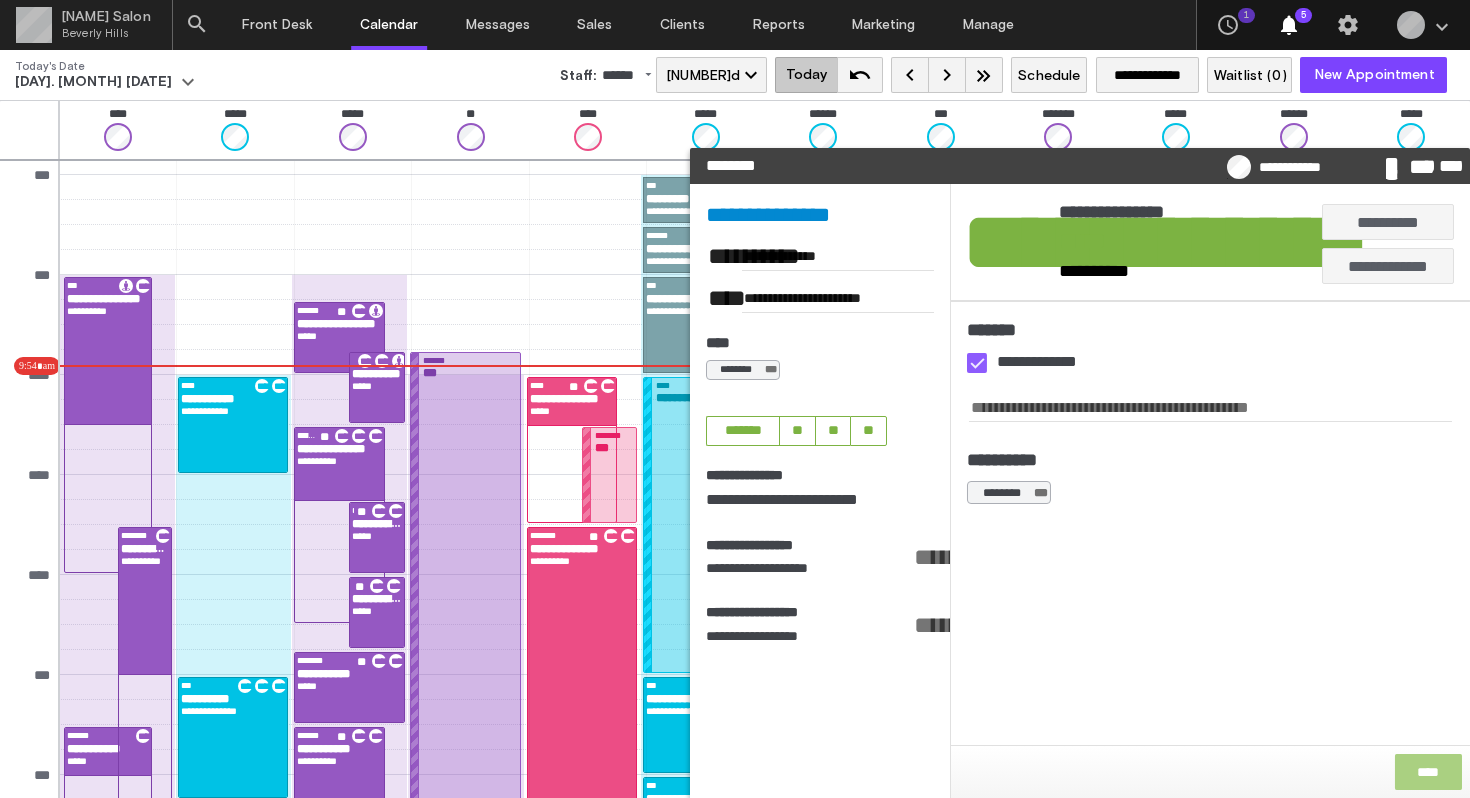 click on "****" at bounding box center (1428, 772) 